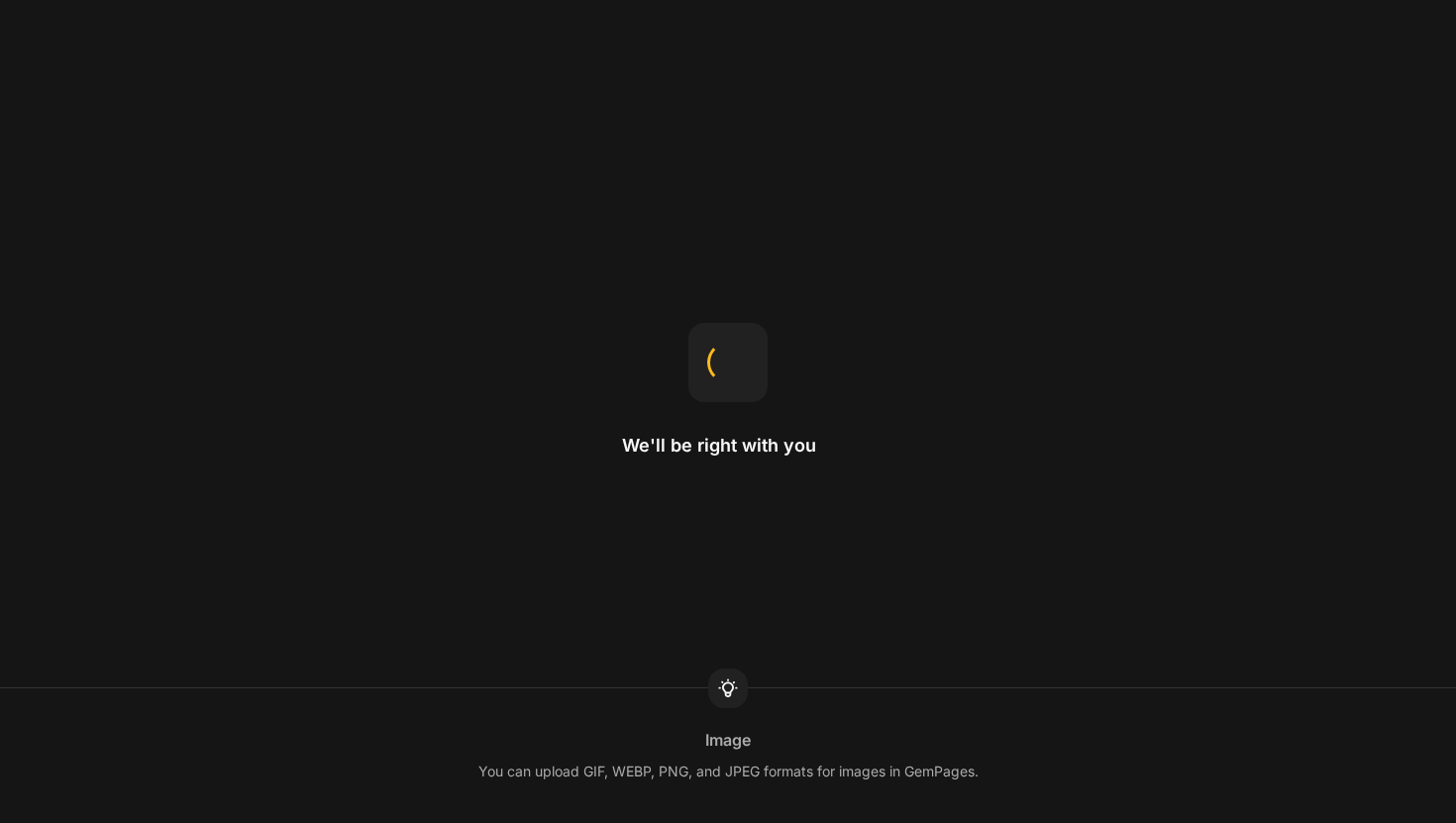 scroll, scrollTop: 0, scrollLeft: 0, axis: both 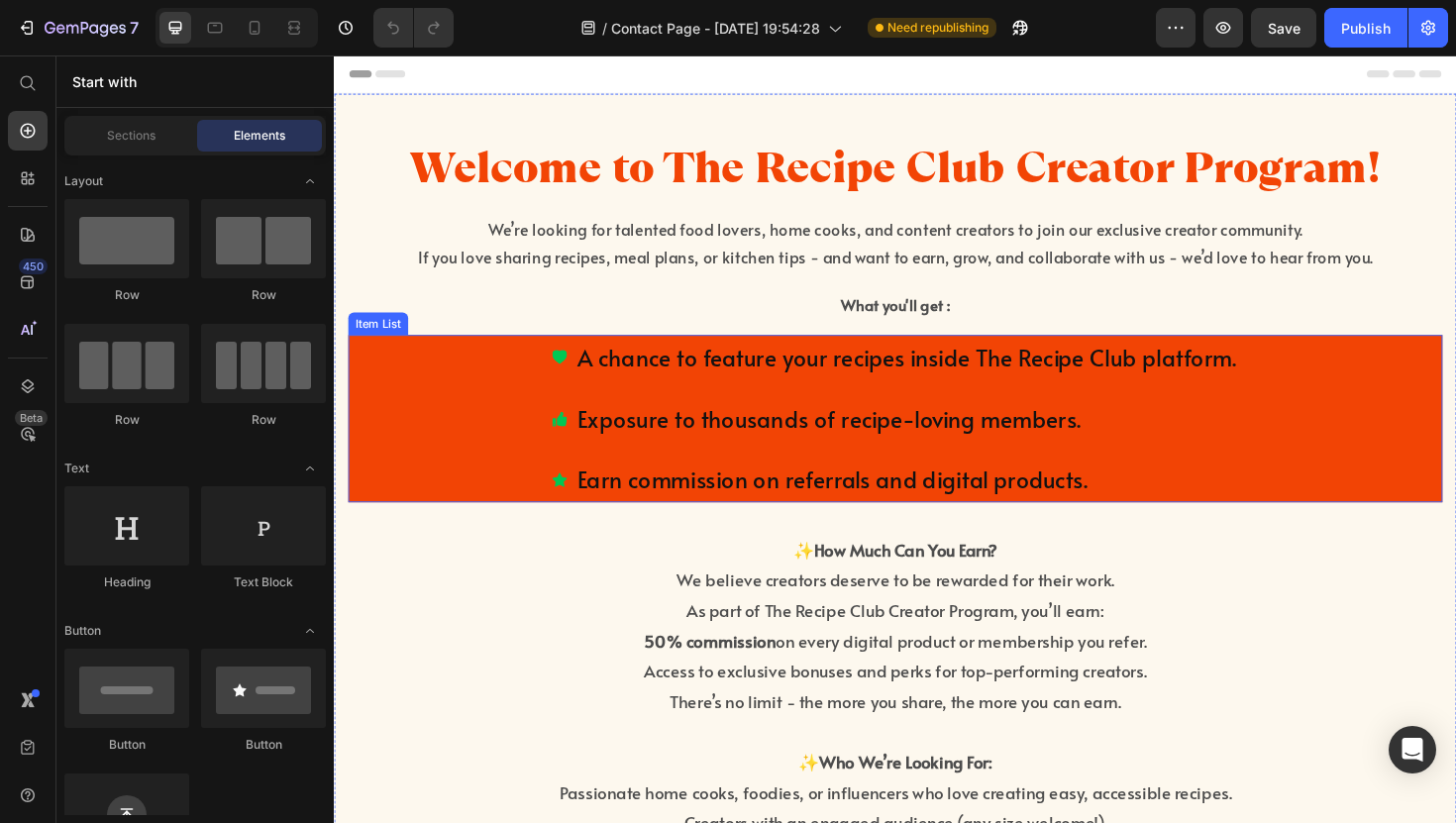 click on "A chance to feature your recipes inside The Recipe Club platform.  Exposure to thousands of recipe-loving members.  Earn commission on referrals and digital products." at bounding box center [928, 441] 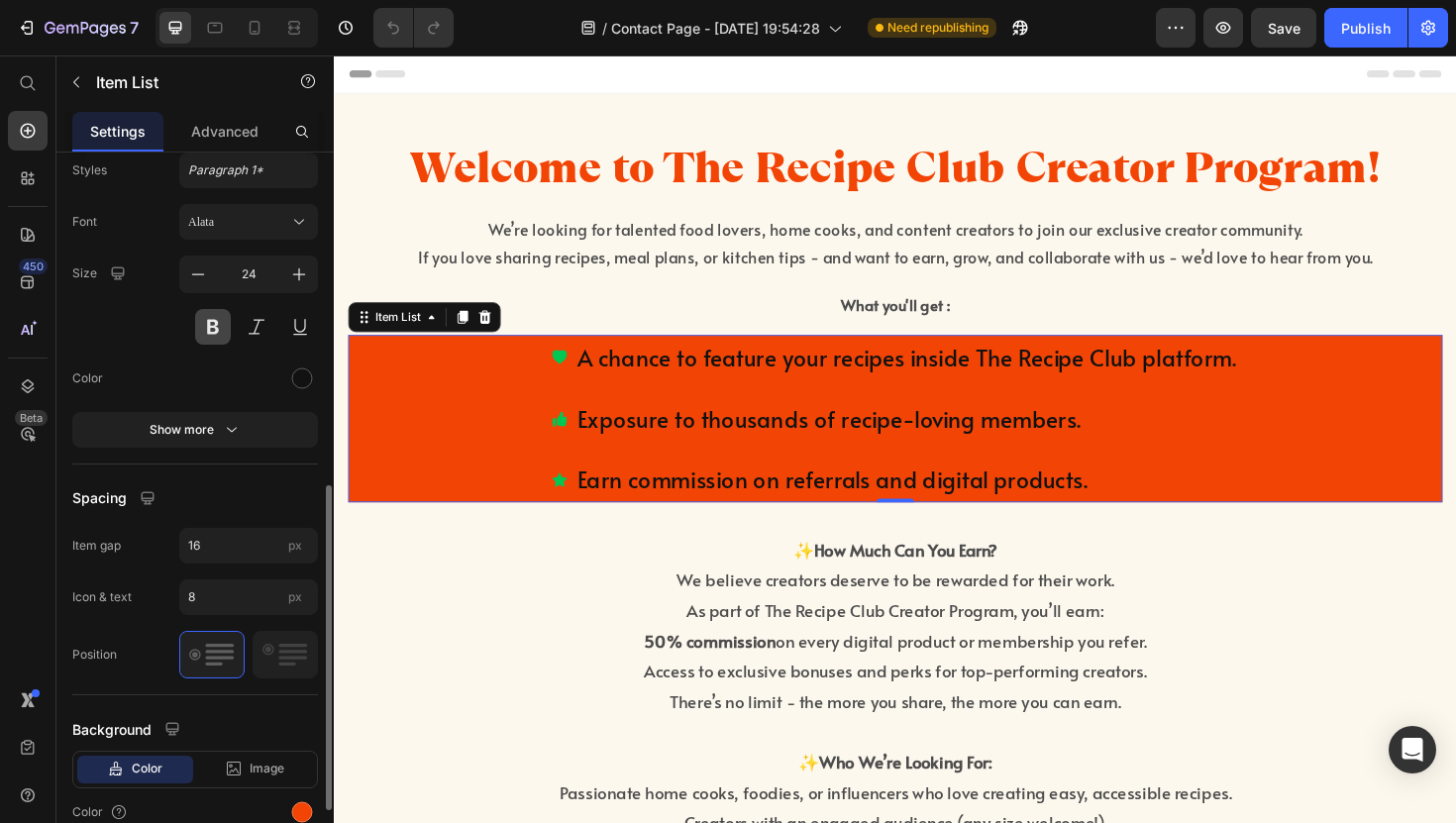 scroll, scrollTop: 740, scrollLeft: 0, axis: vertical 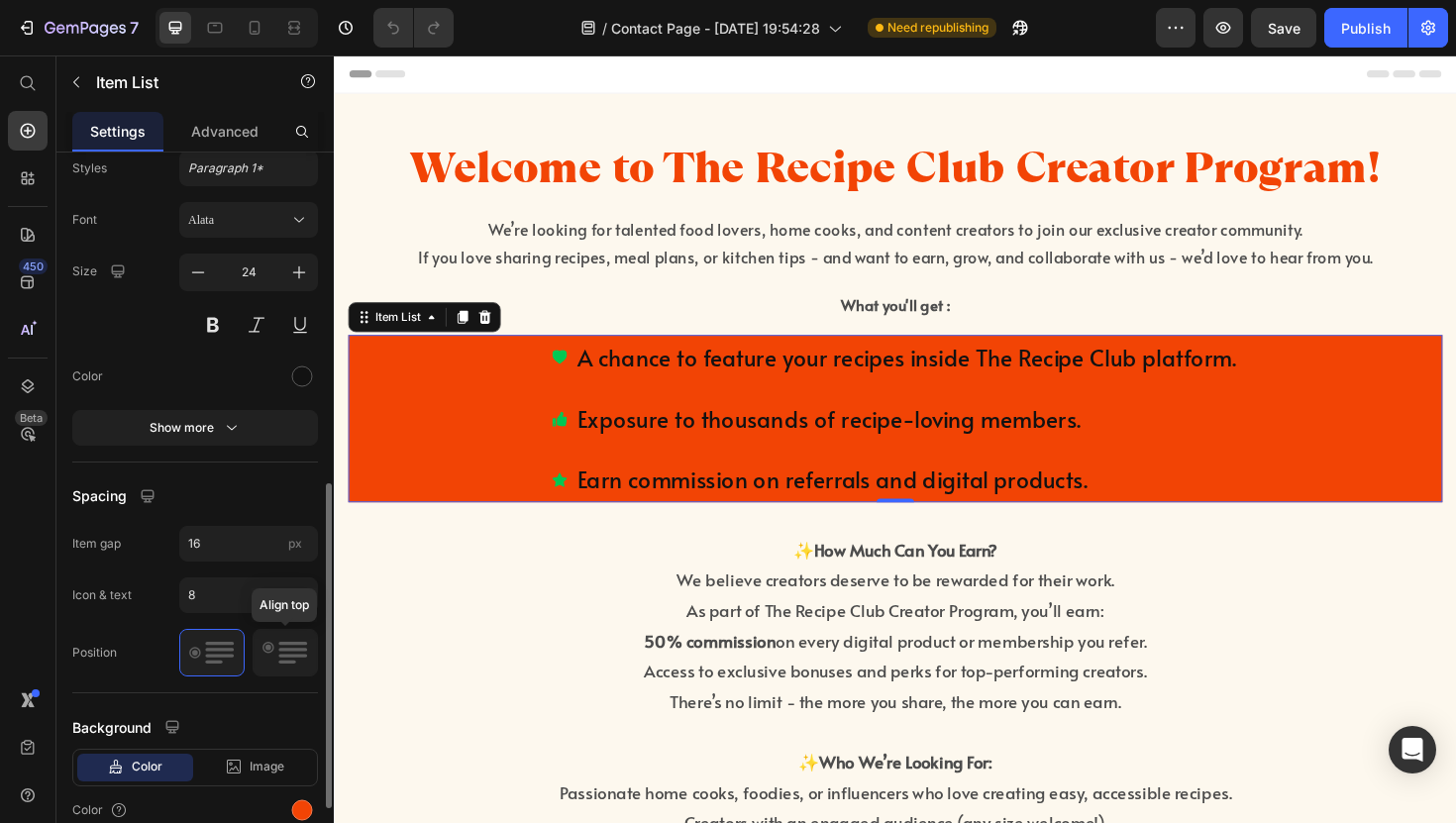 click 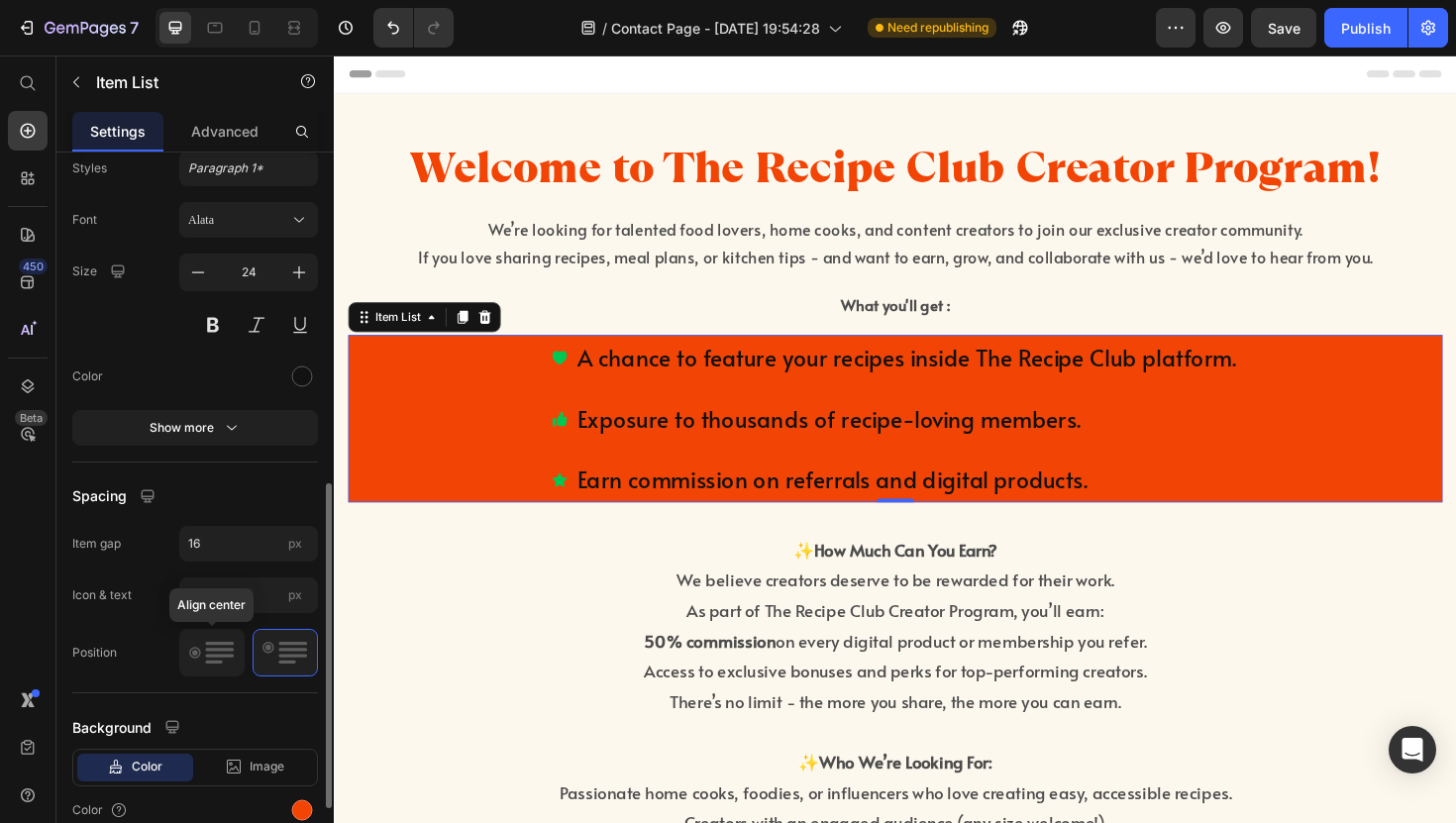 click 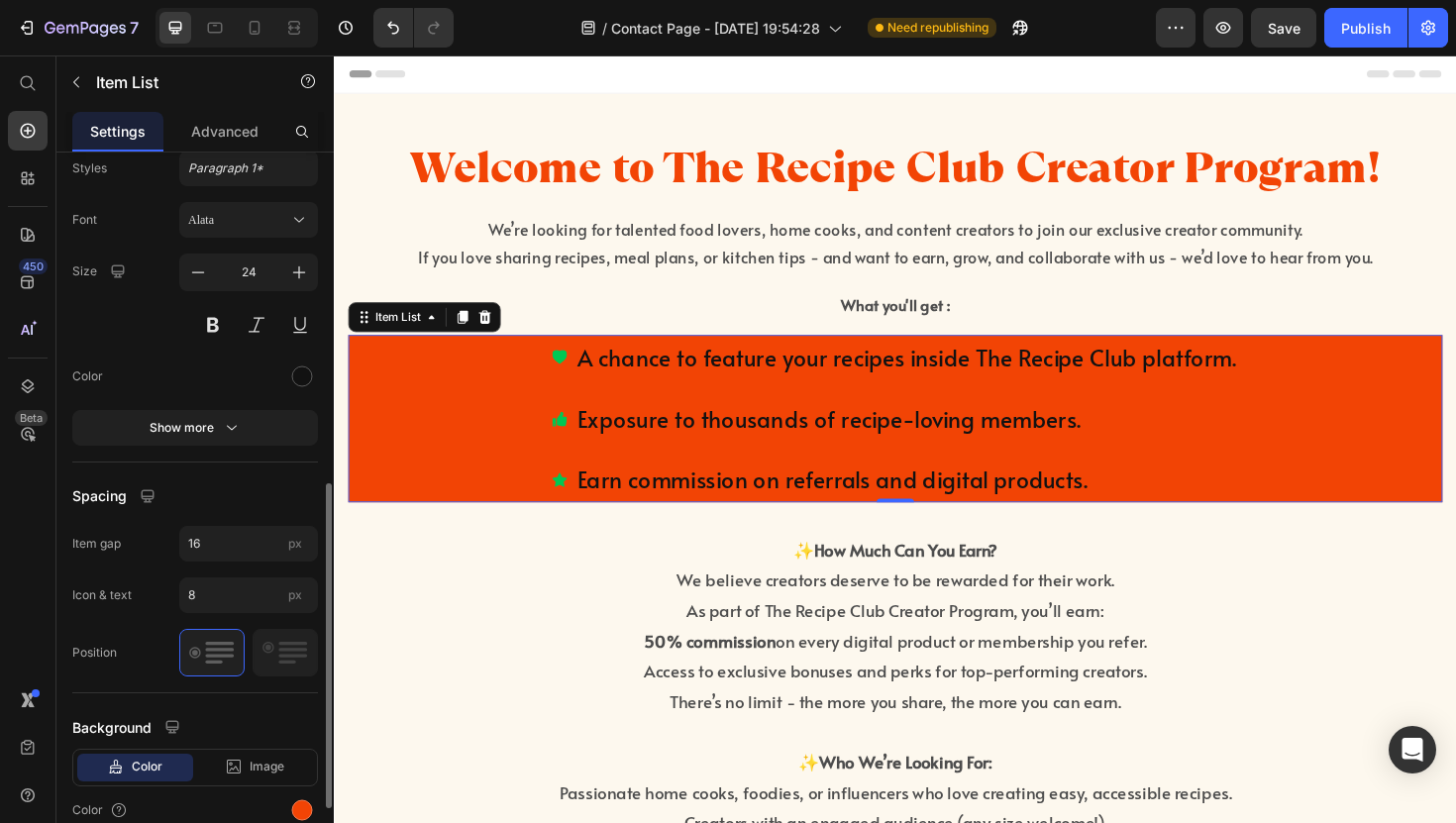 scroll, scrollTop: 848, scrollLeft: 0, axis: vertical 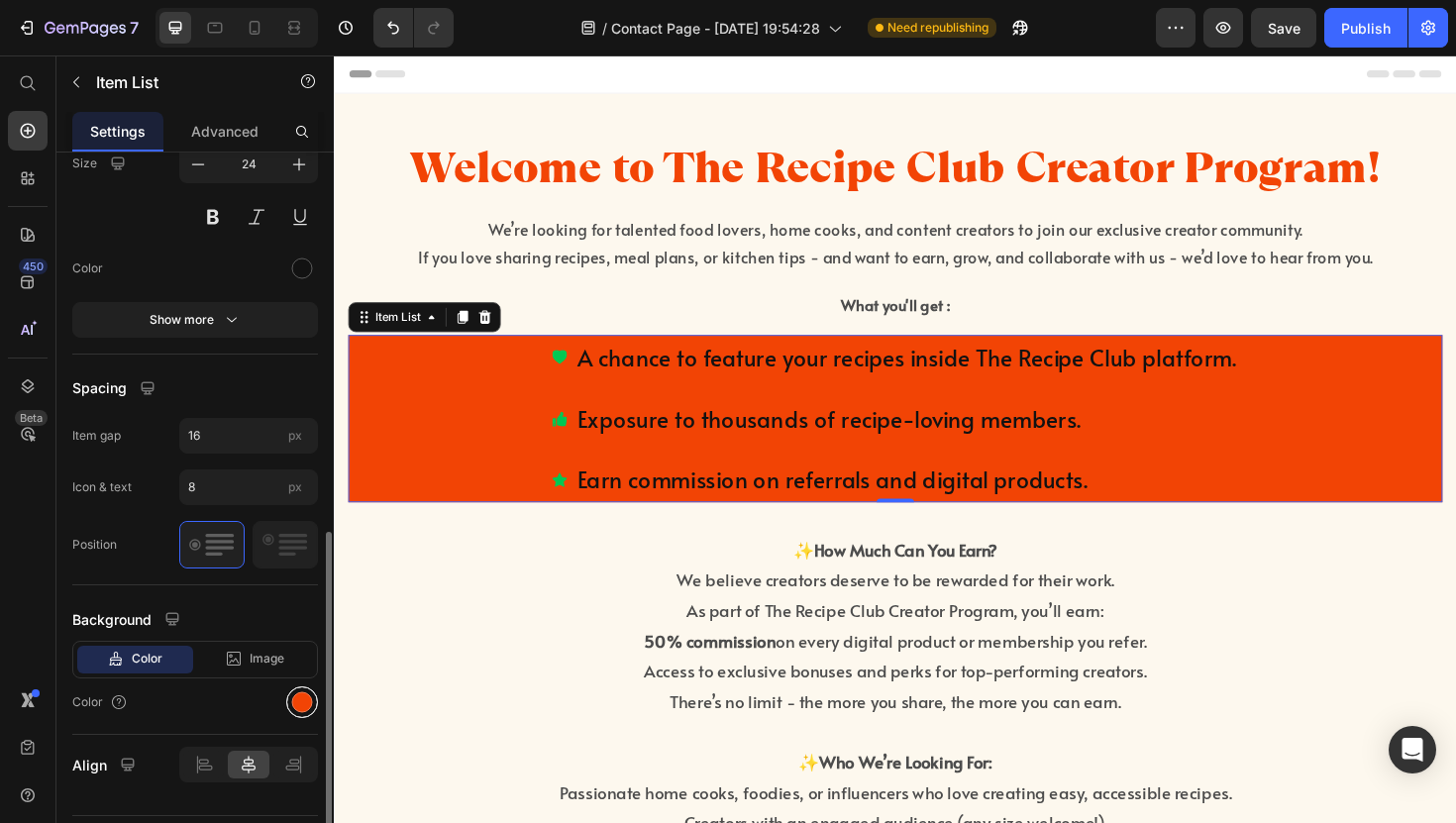 click at bounding box center [302, 702] 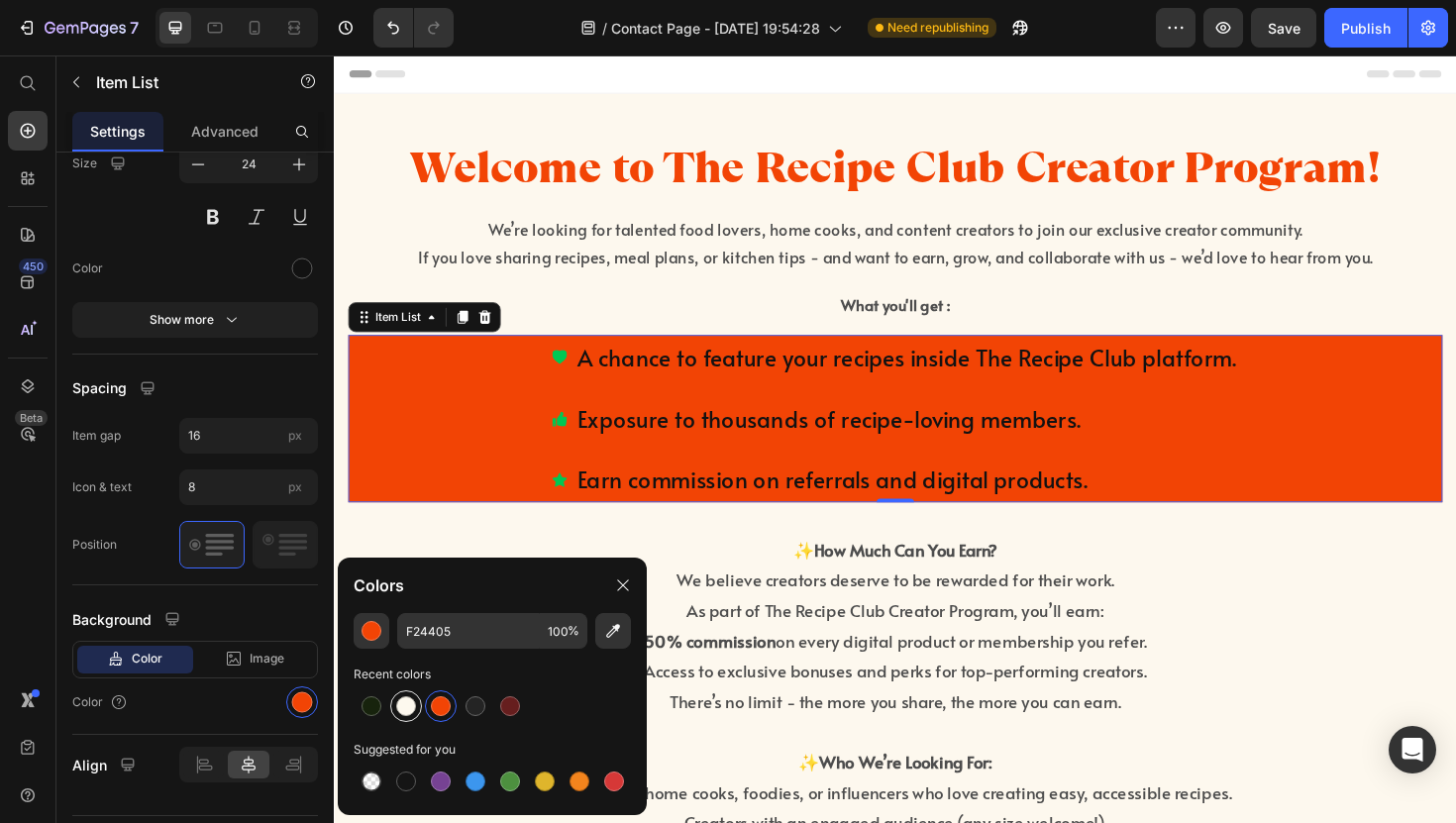 click at bounding box center [406, 706] 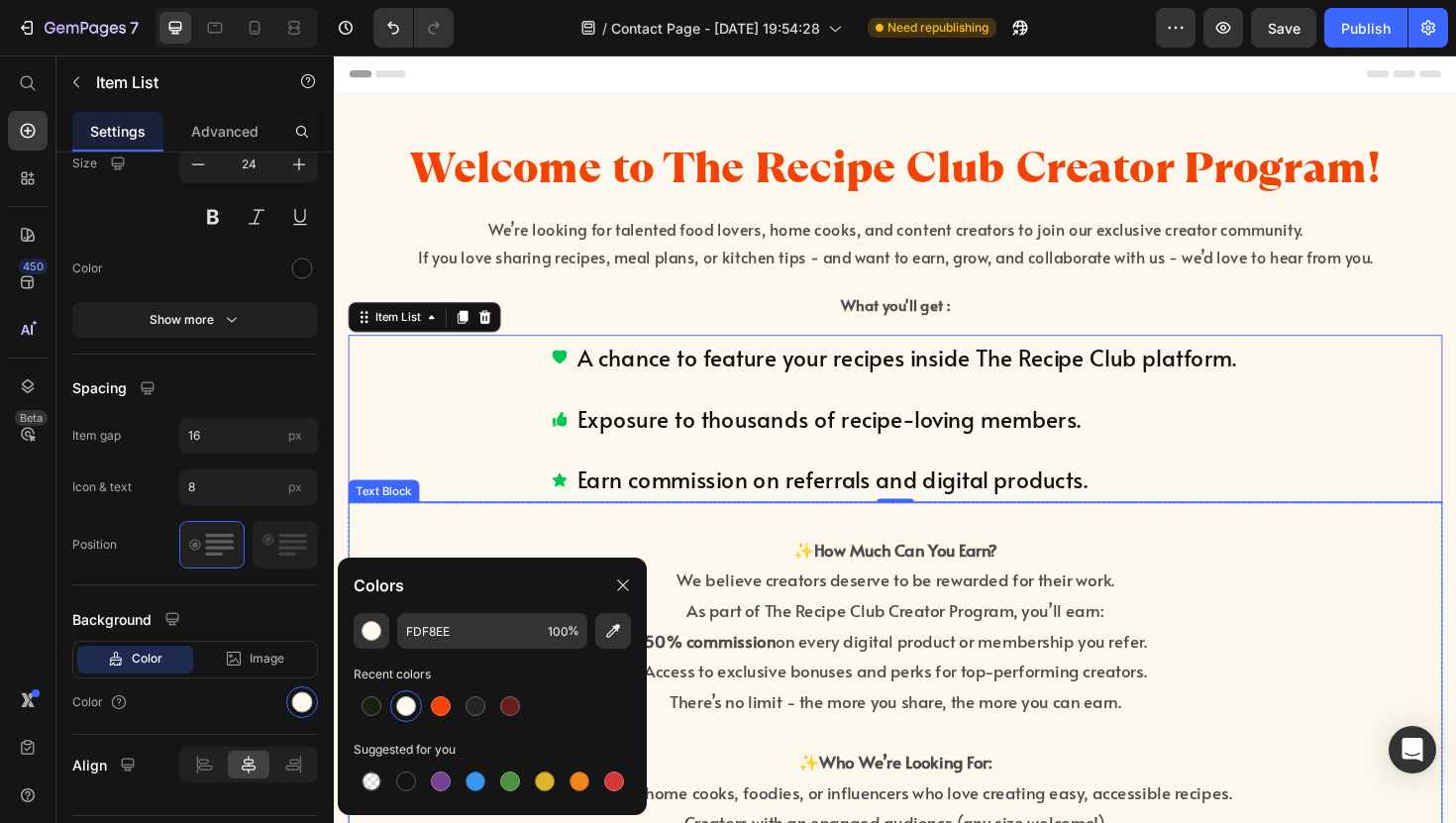 click at bounding box center (928, 547) 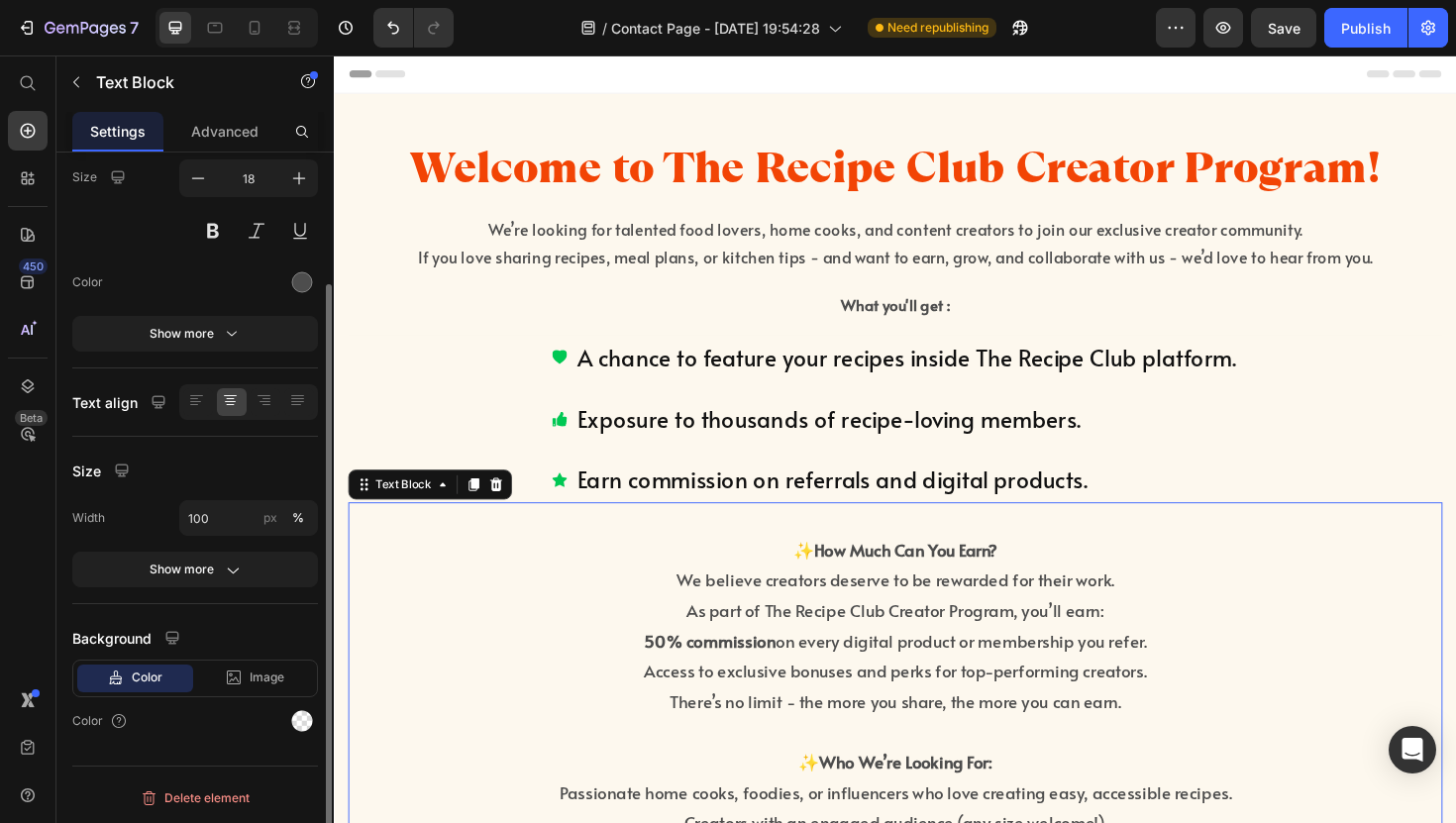 scroll, scrollTop: 0, scrollLeft: 0, axis: both 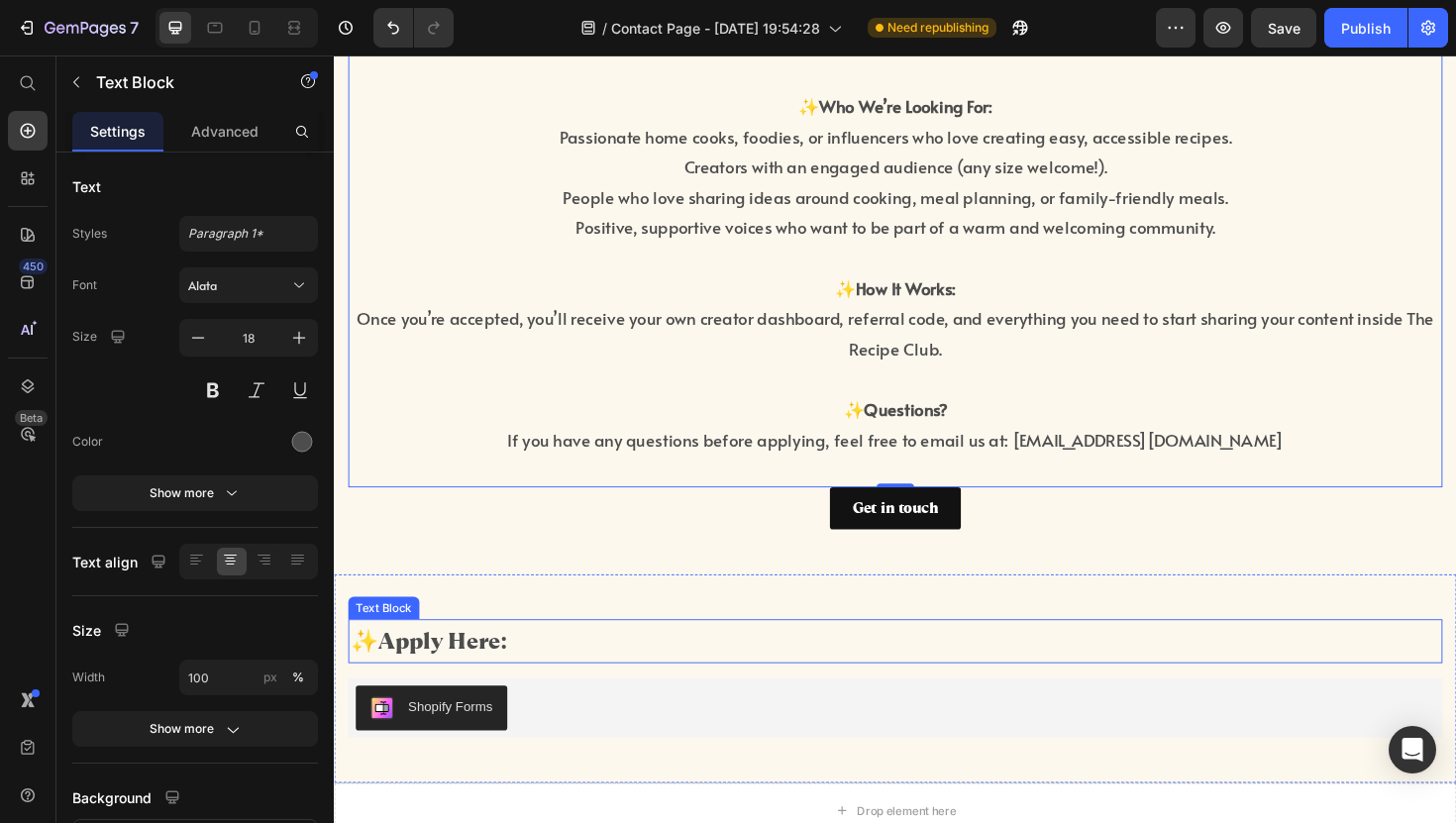 click on "✨  Apply Here:" at bounding box center (928, 675) 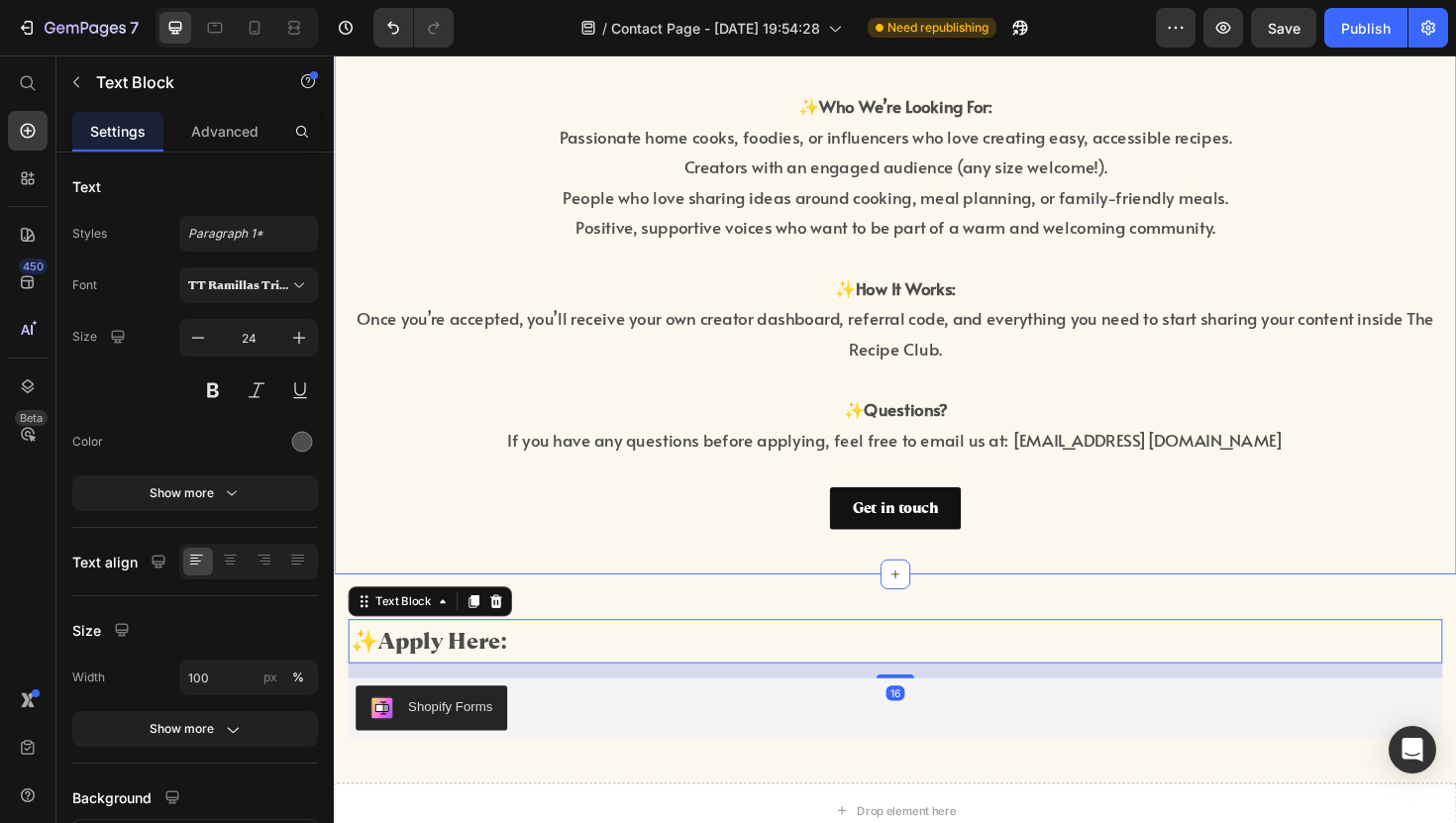 click on "Welcome to The Recipe Club Creator Program! Heading We’re looking for talented food lovers, home cooks, and content creators to join our exclusive creator community. If you love sharing recipes, meal plans, or kitchen tips - and want to earn, grow, and collaborate with us - we’d love to hear from you. Text Block What you'll get : Text Block A chance to feature your recipes inside The Recipe Club platform.  Exposure to thousands of recipe-loving members.  Earn commission on referrals and digital products. Item List   ✨  How Much Can You Earn? We believe creators deserve to be rewarded for their work. As part of The Recipe Club Creator Program, you’ll earn: 50% commission  on every digital product or membership you refer. Access to exclusive bonuses and perks for top-performing creators. There’s no limit - the more you share, the more you can earn.   ✨  Who We’re Looking For: Passionate home cooks, foodies, or influencers who love creating easy, accessible recipes.   ✨  How It Works:" at bounding box center [928, 3] 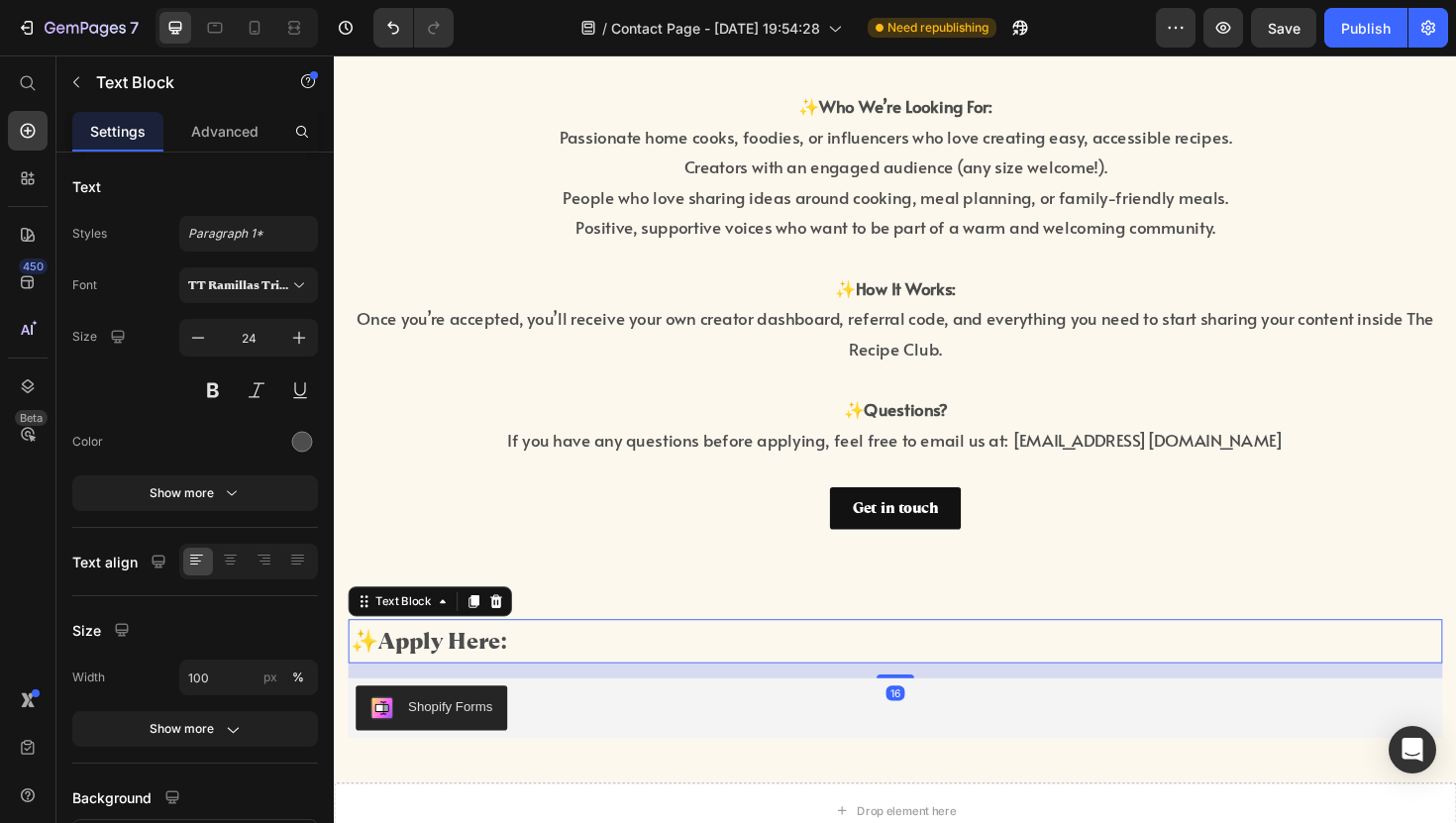 click on "✨  Apply Here:" at bounding box center [928, 675] 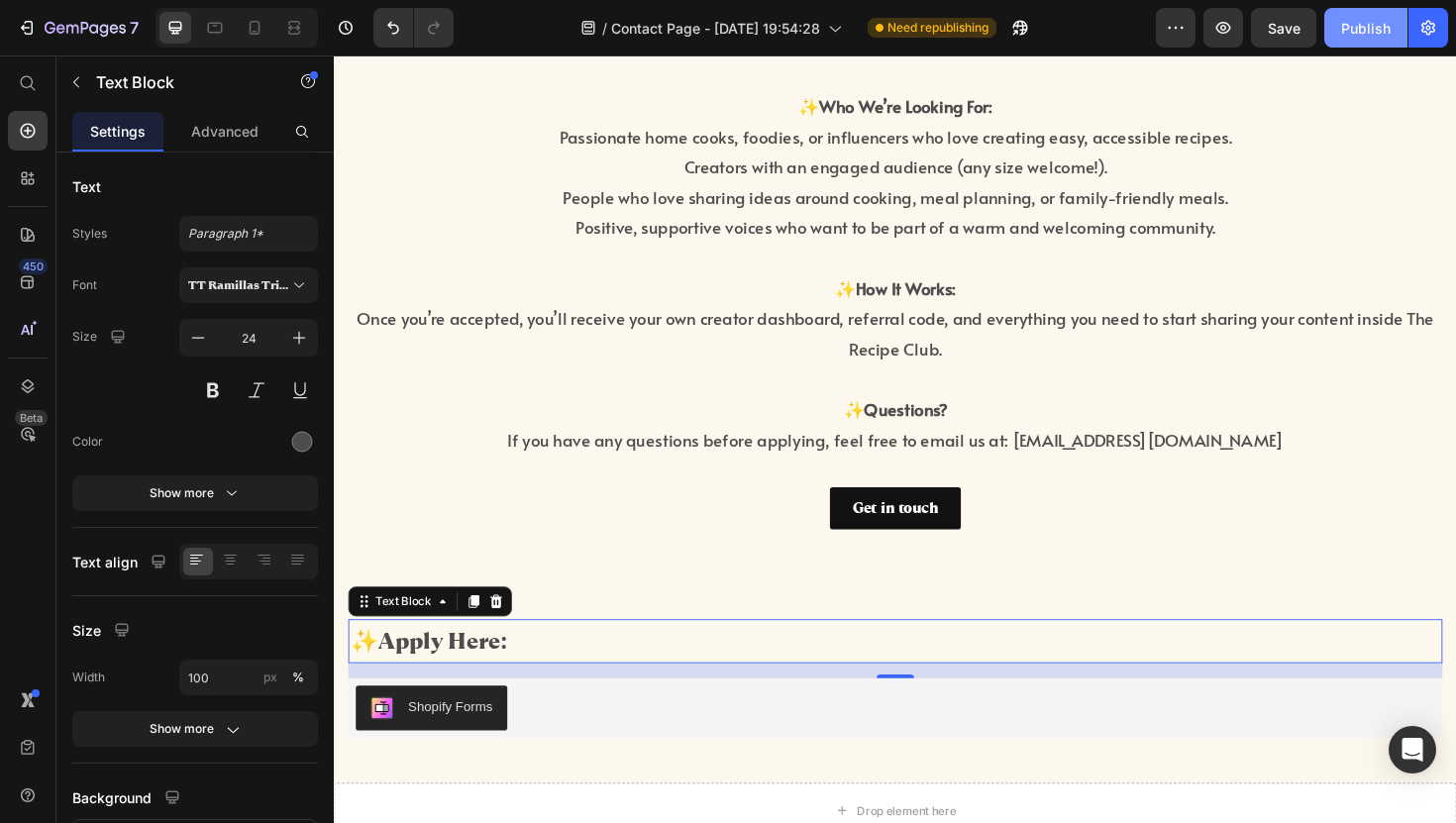 click on "Publish" at bounding box center [1366, 28] 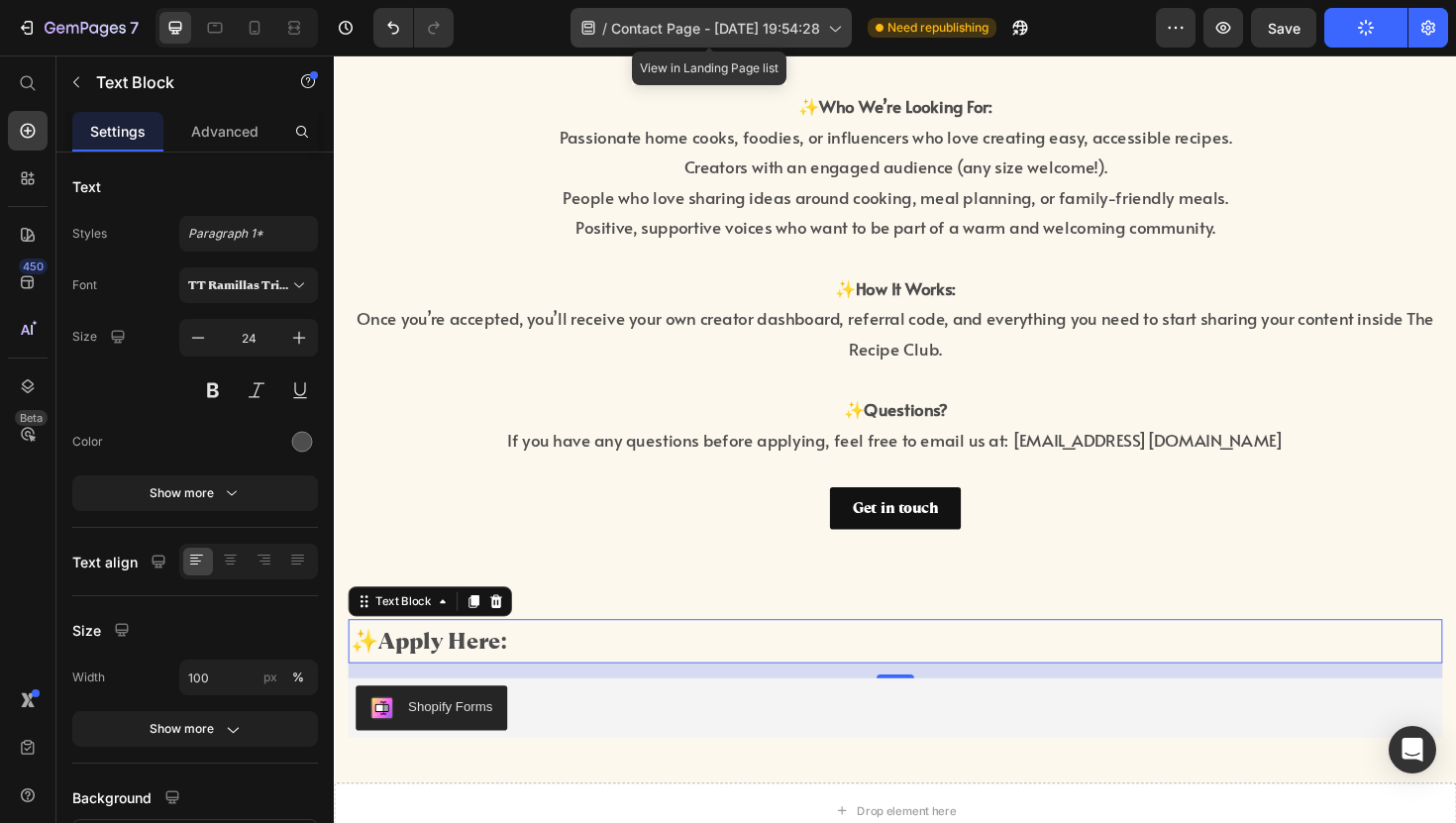 click on "Contact Page - [DATE] 19:54:28" at bounding box center (715, 28) 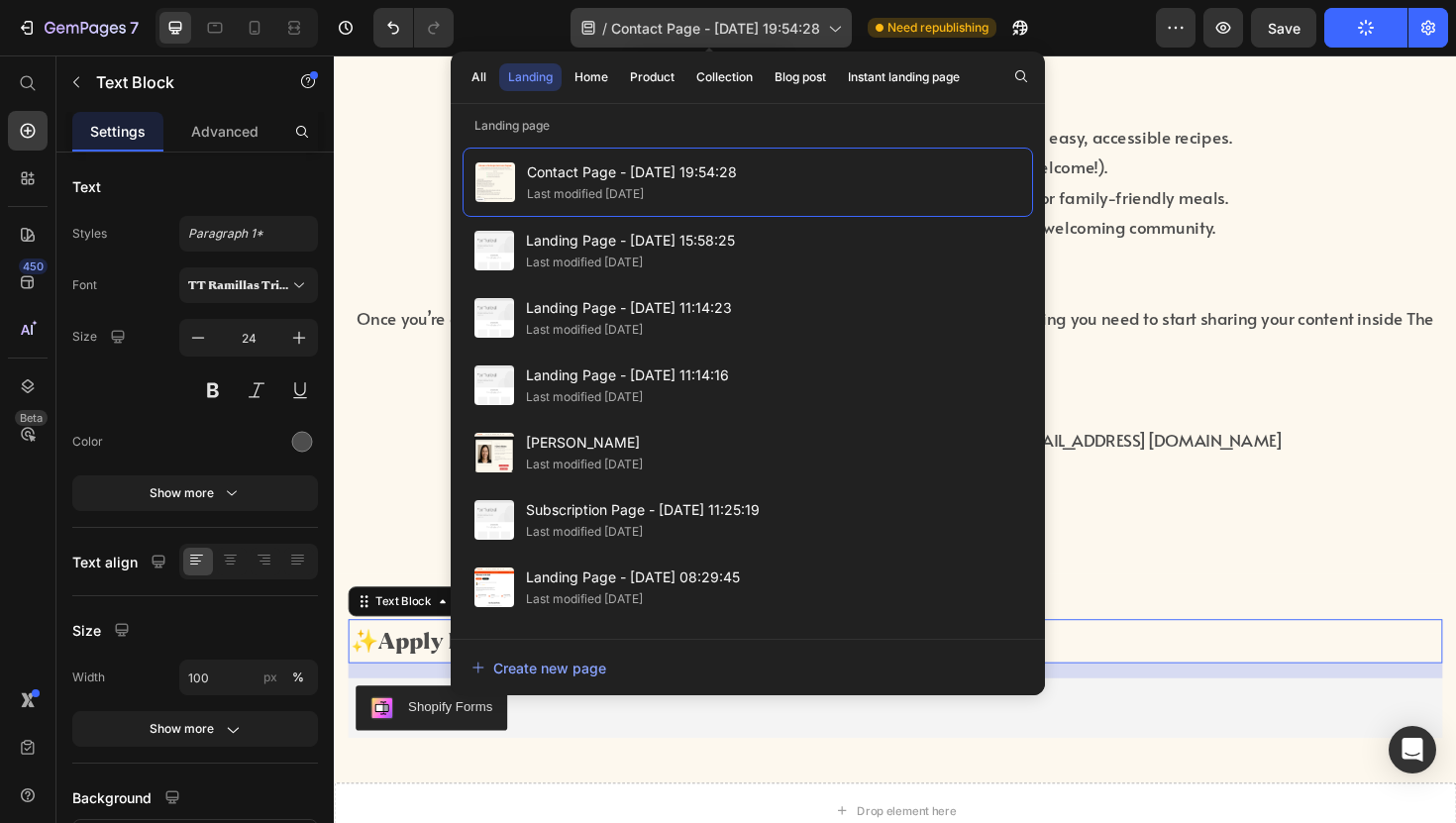 click on "Contact Page - [DATE] 19:54:28" at bounding box center [715, 28] 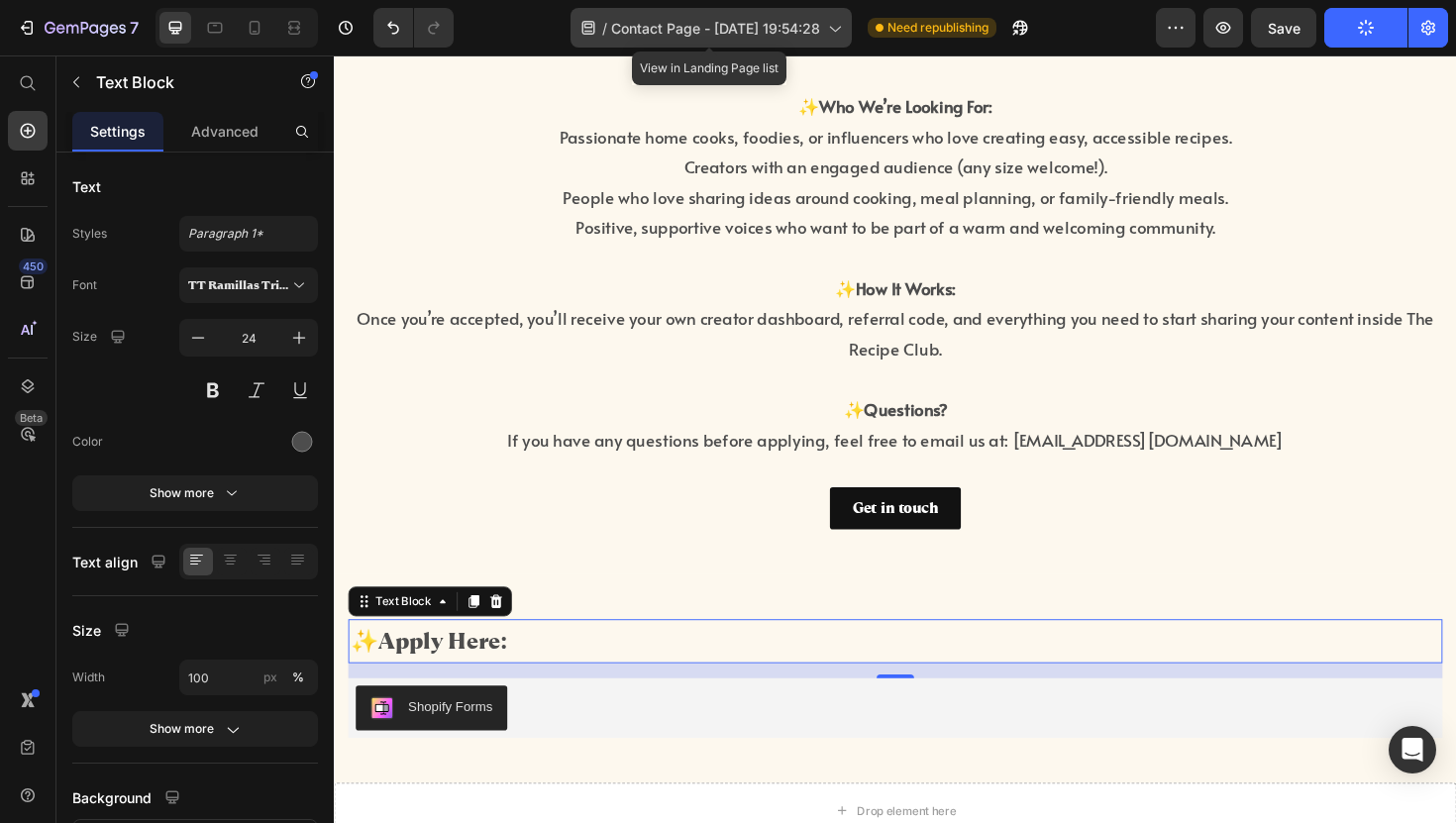 click on "Contact Page - [DATE] 19:54:28" at bounding box center (715, 28) 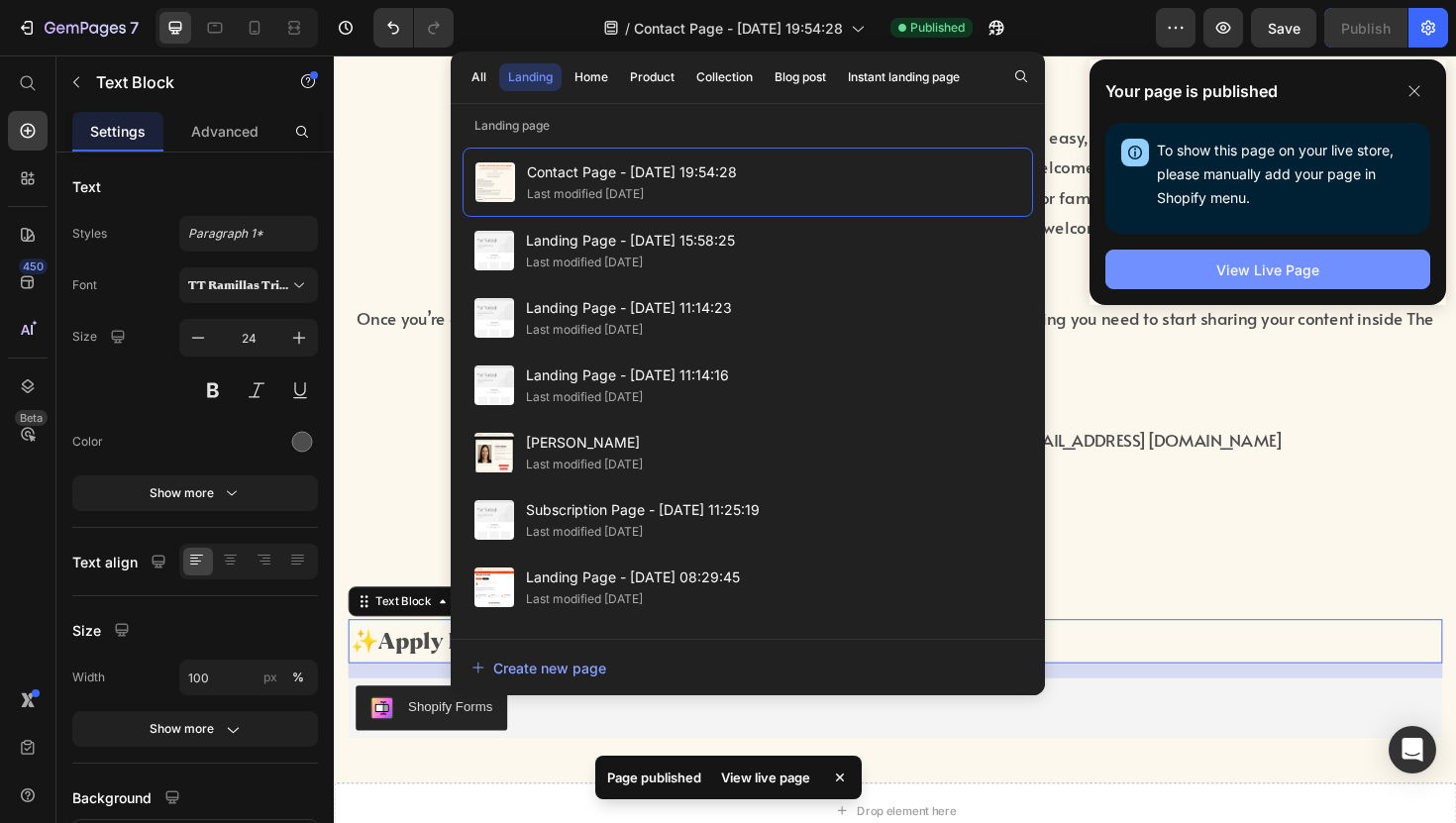click on "View Live Page" at bounding box center [1268, 269] 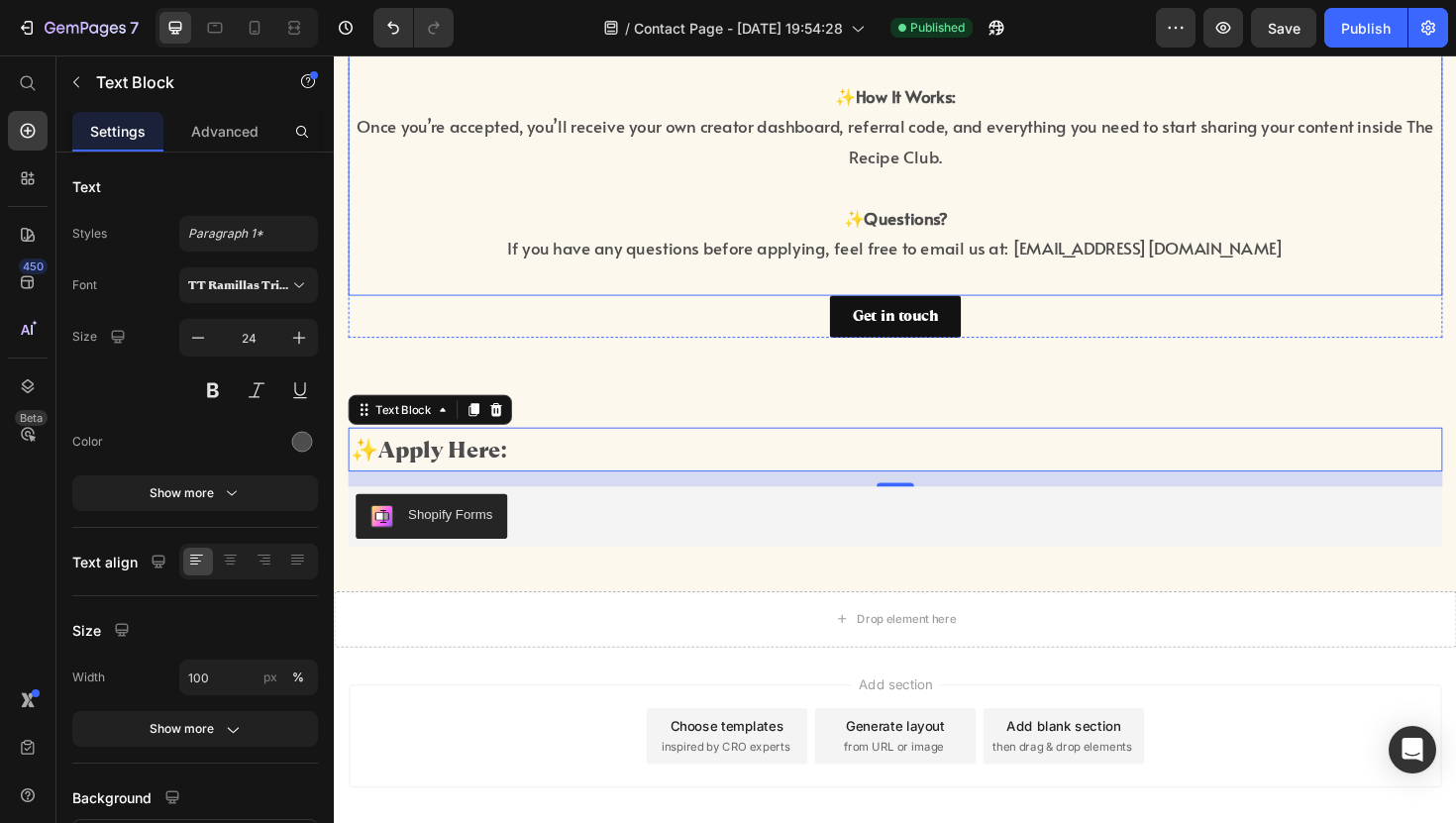scroll, scrollTop: 970, scrollLeft: 0, axis: vertical 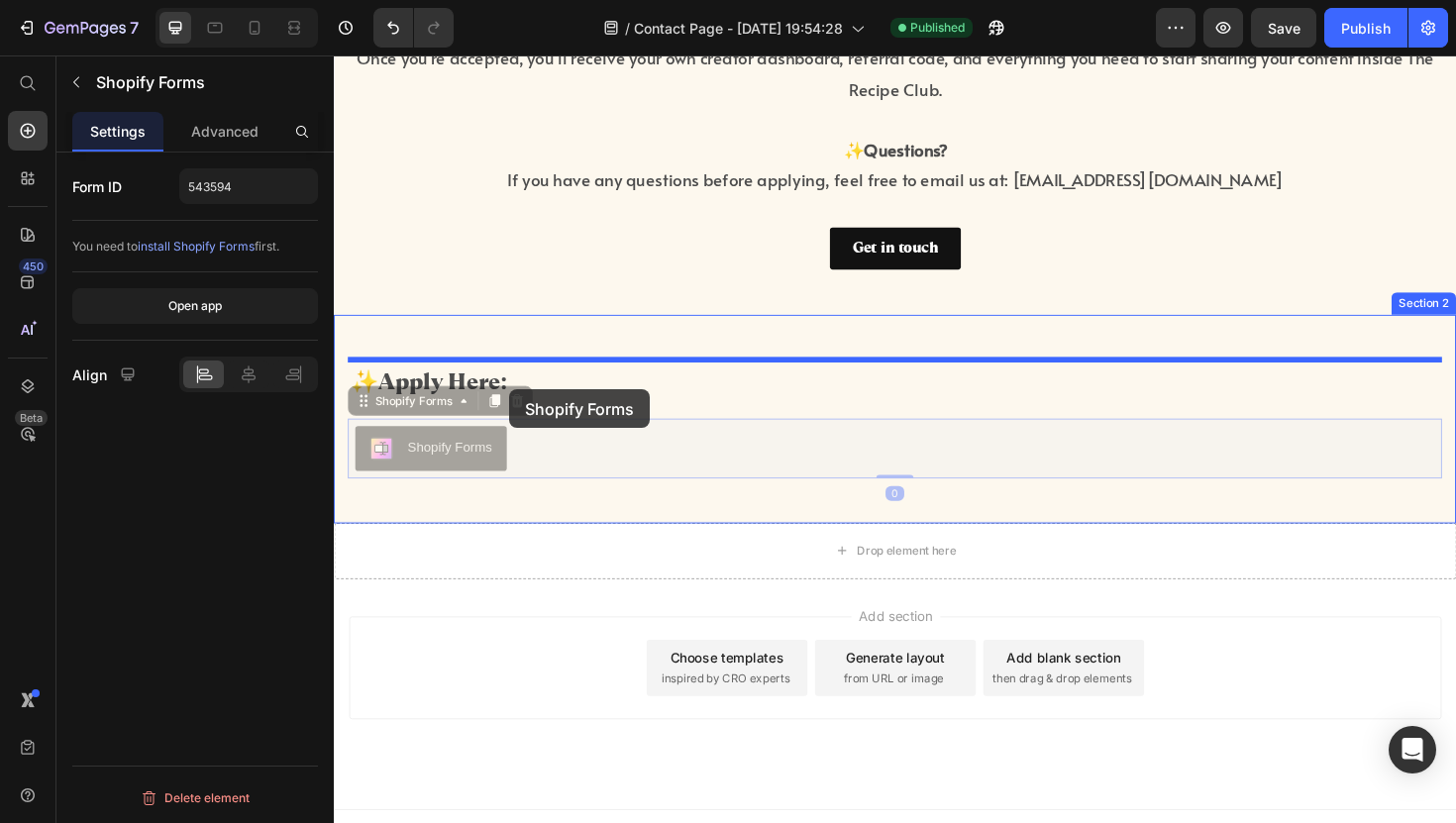 drag, startPoint x: 468, startPoint y: 474, endPoint x: 519, endPoint y: 409, distance: 82.6196 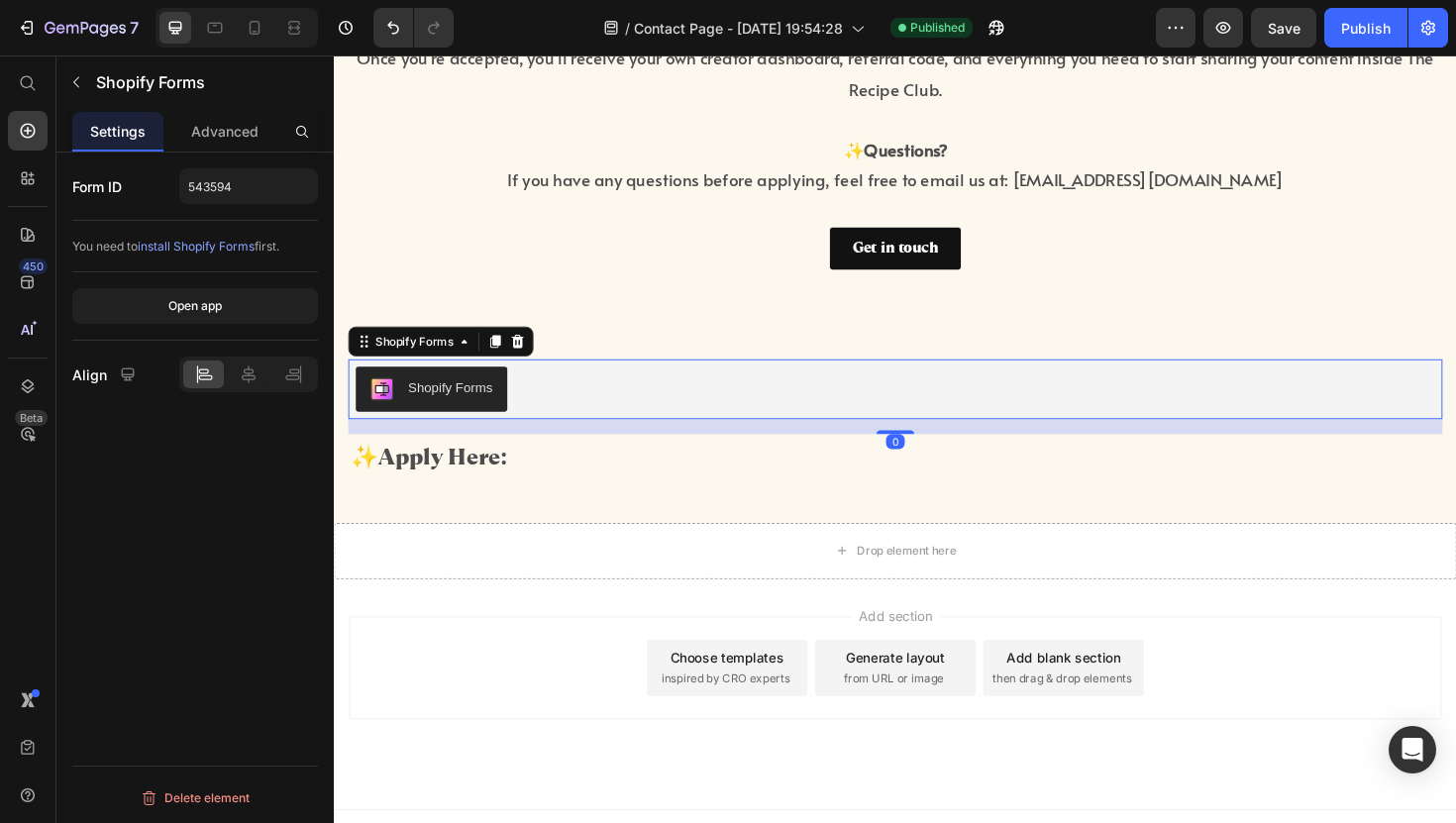 click on "Shopify Forms" at bounding box center [457, 407] 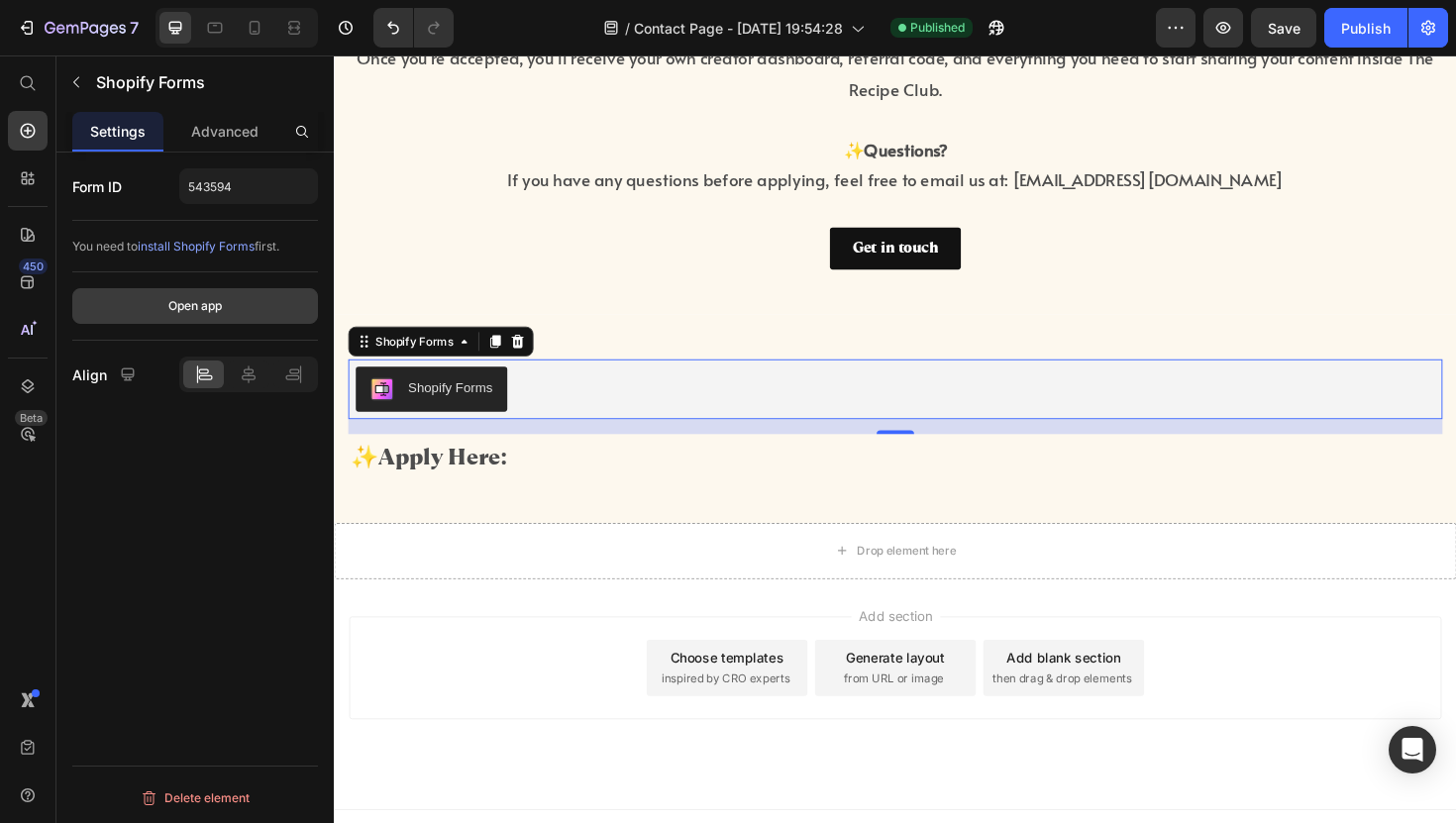 click on "Open app" at bounding box center [195, 306] 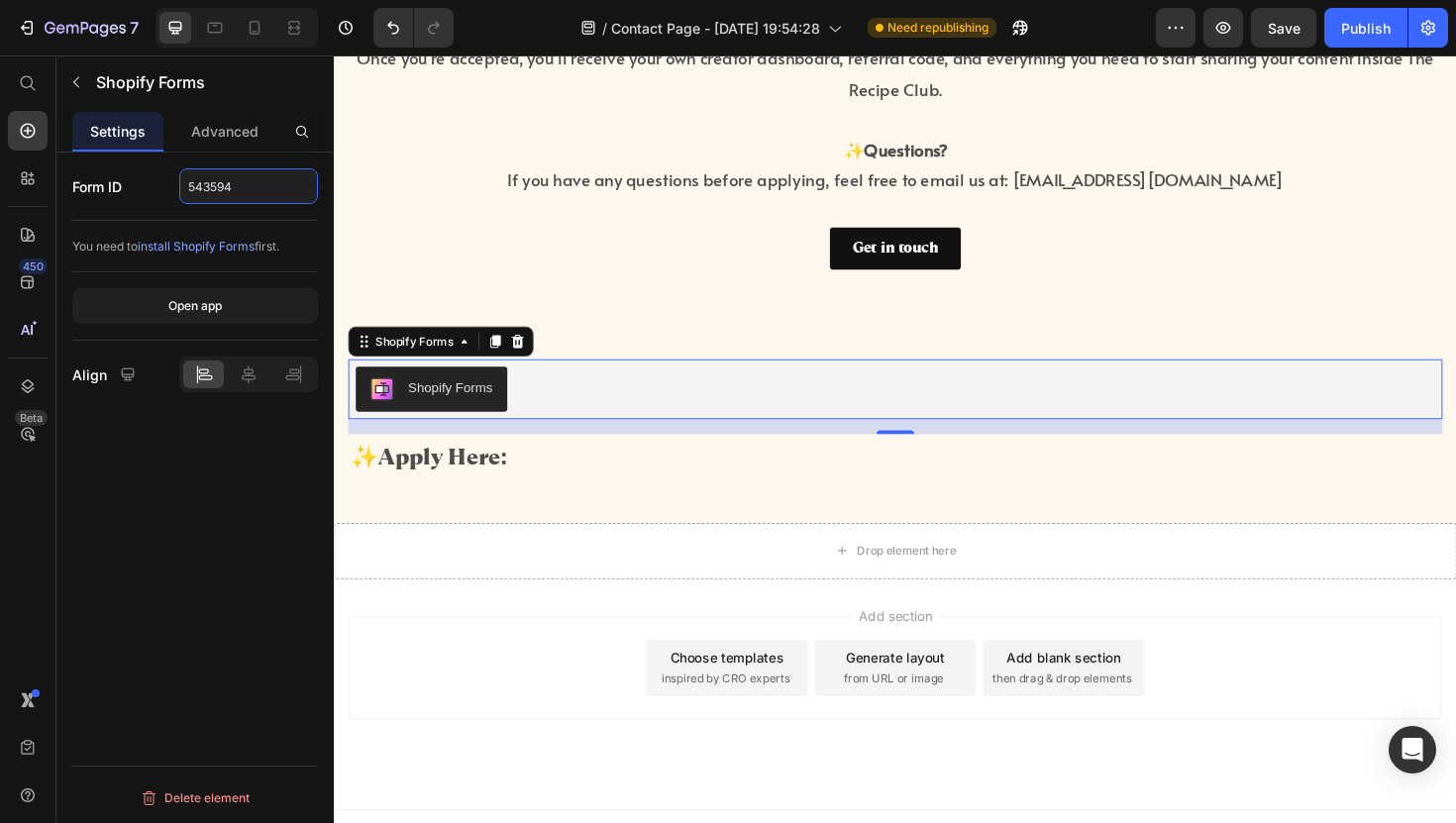 drag, startPoint x: 233, startPoint y: 188, endPoint x: 142, endPoint y: 188, distance: 91 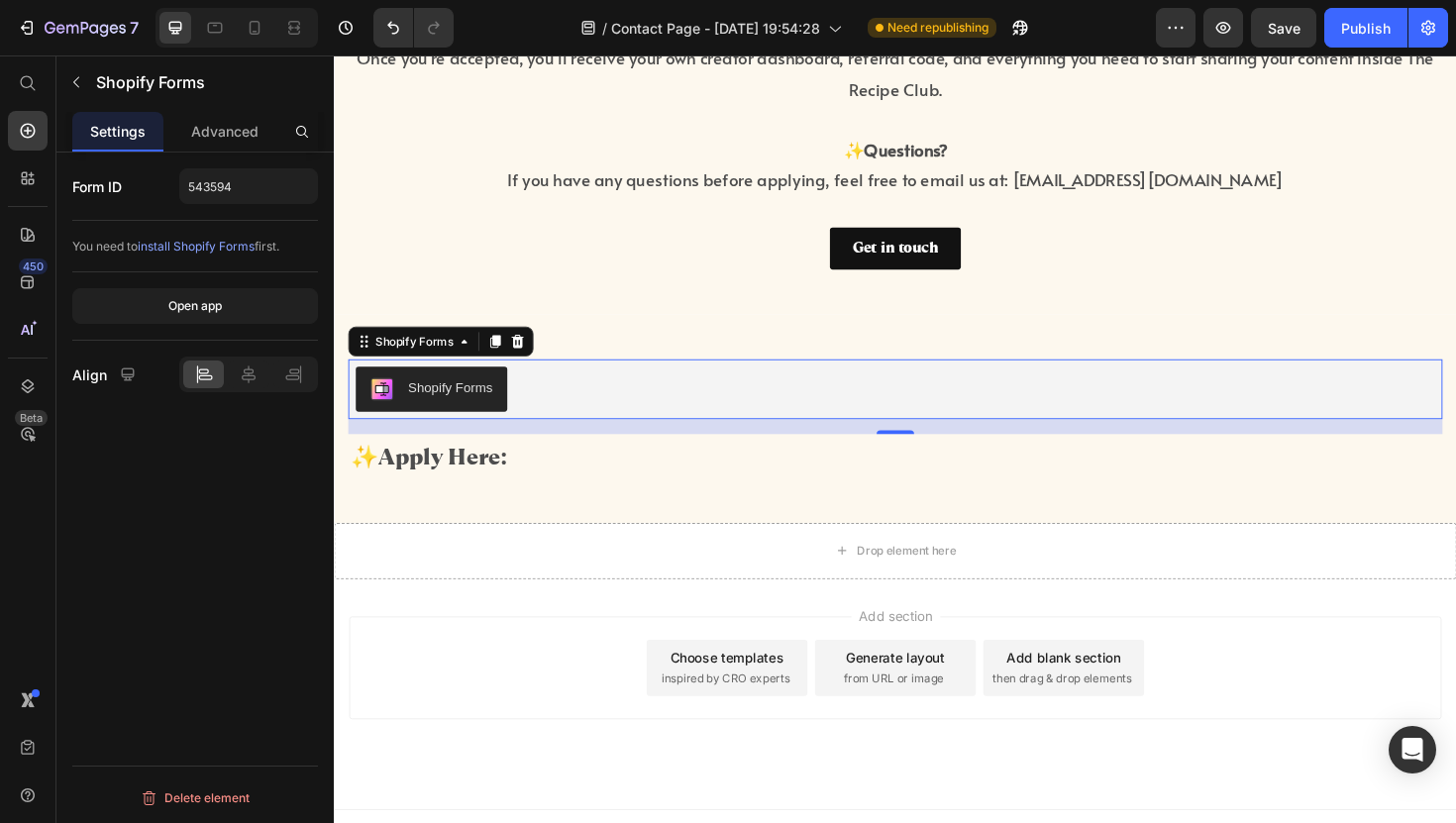 click on "install Shopify Forms" at bounding box center (196, 246) 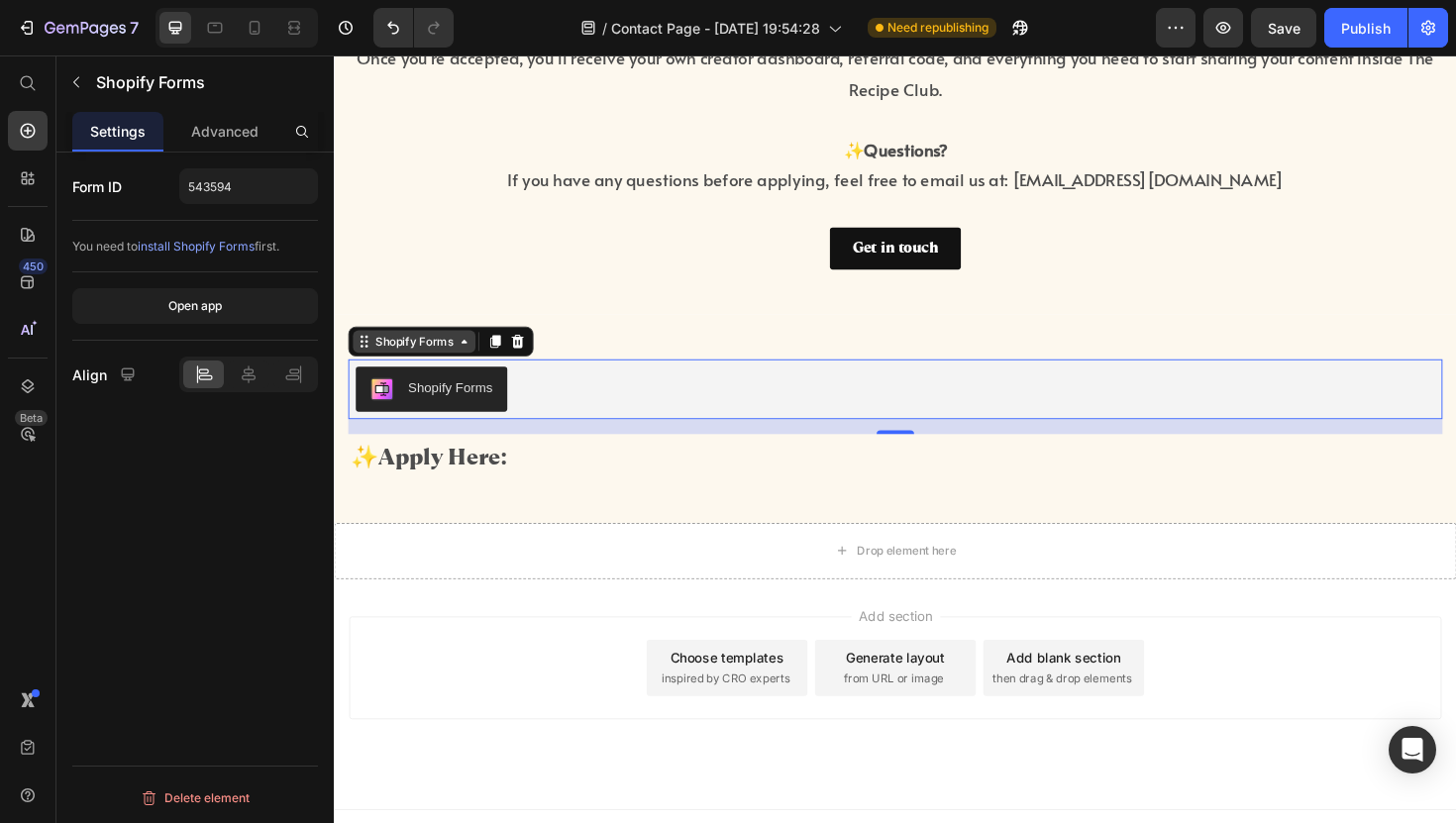 click on "Shopify Forms" at bounding box center [418, 359] 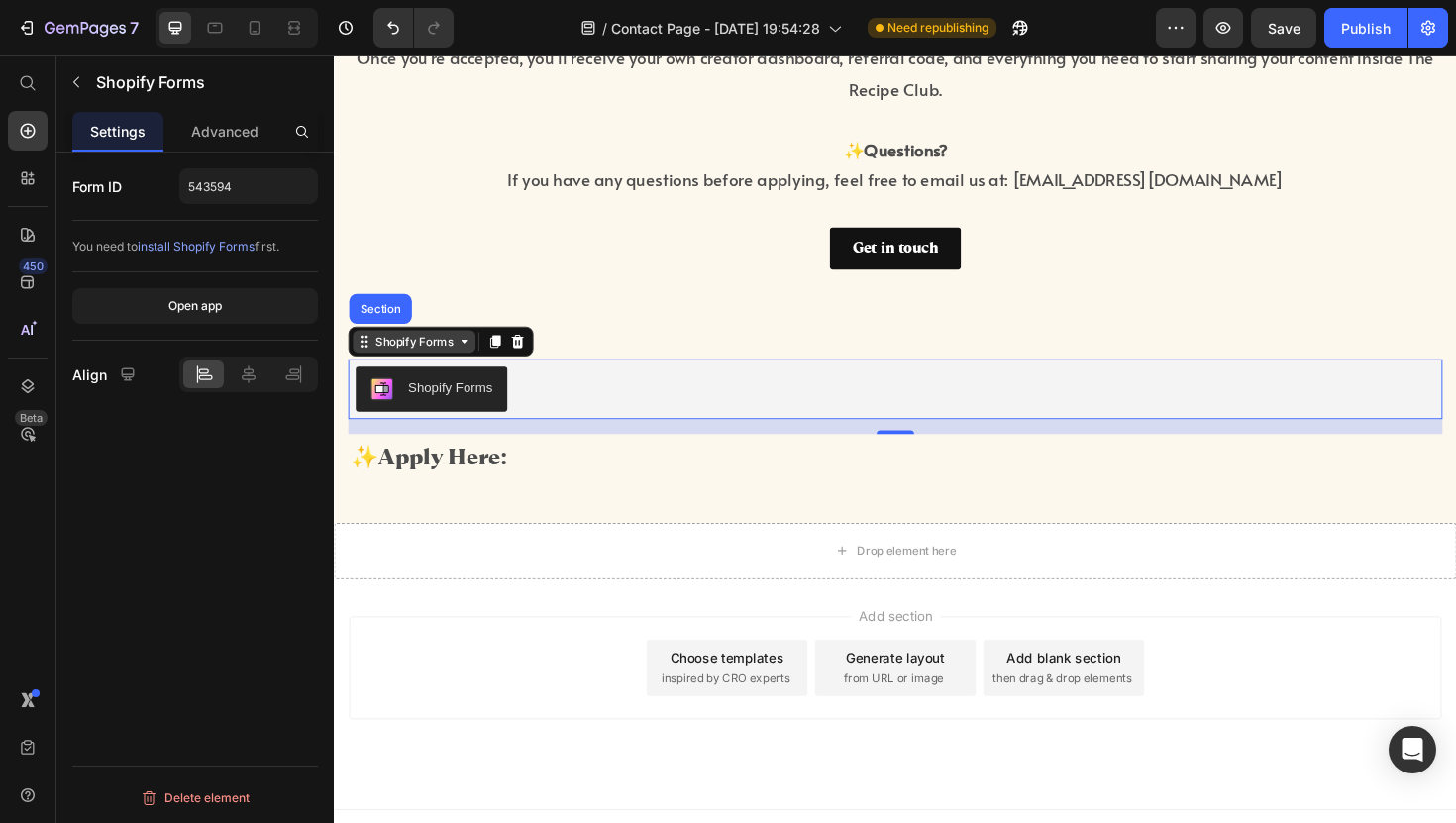 click 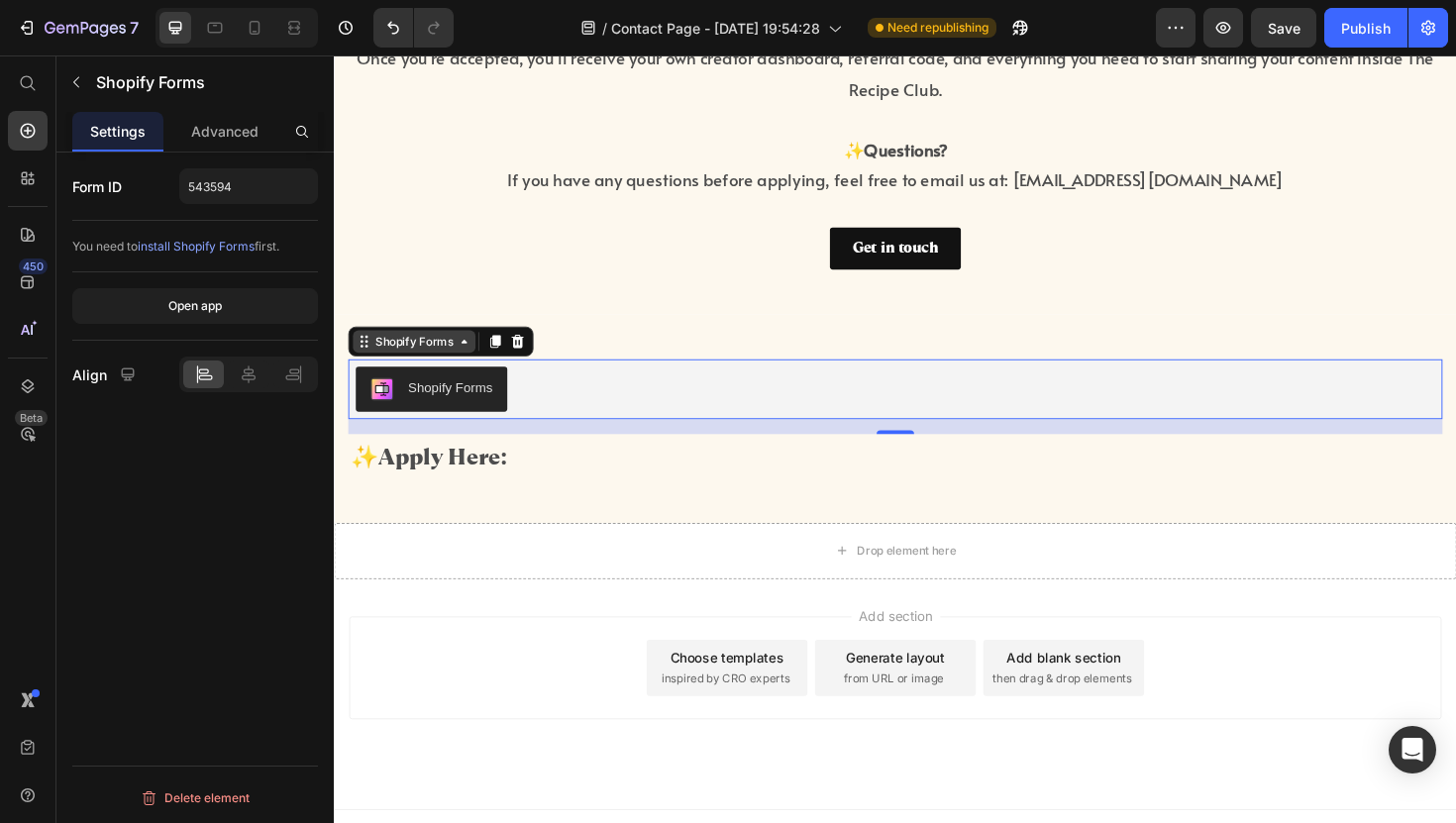 click 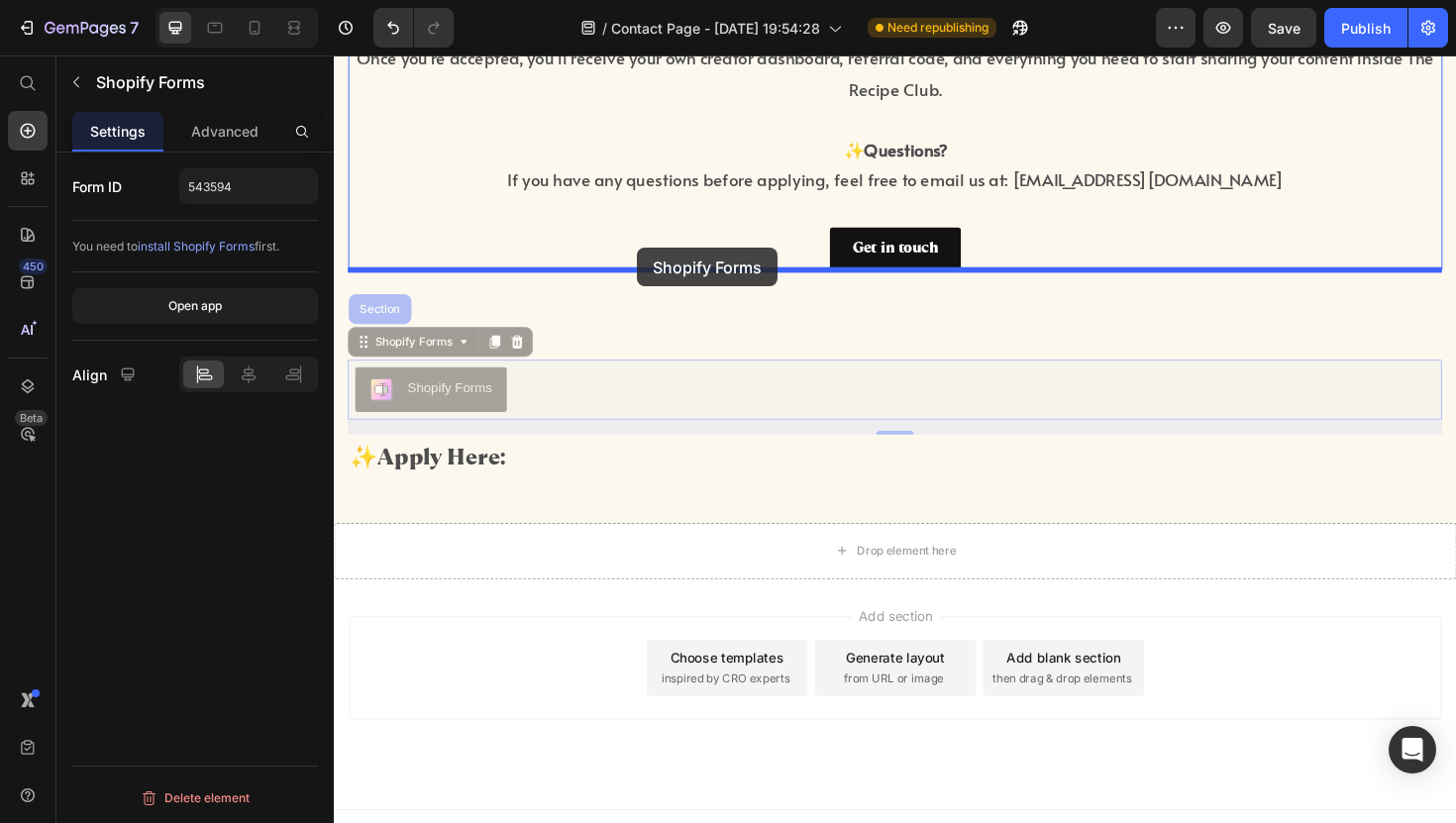 drag, startPoint x: 450, startPoint y: 408, endPoint x: 654, endPoint y: 260, distance: 252.03174 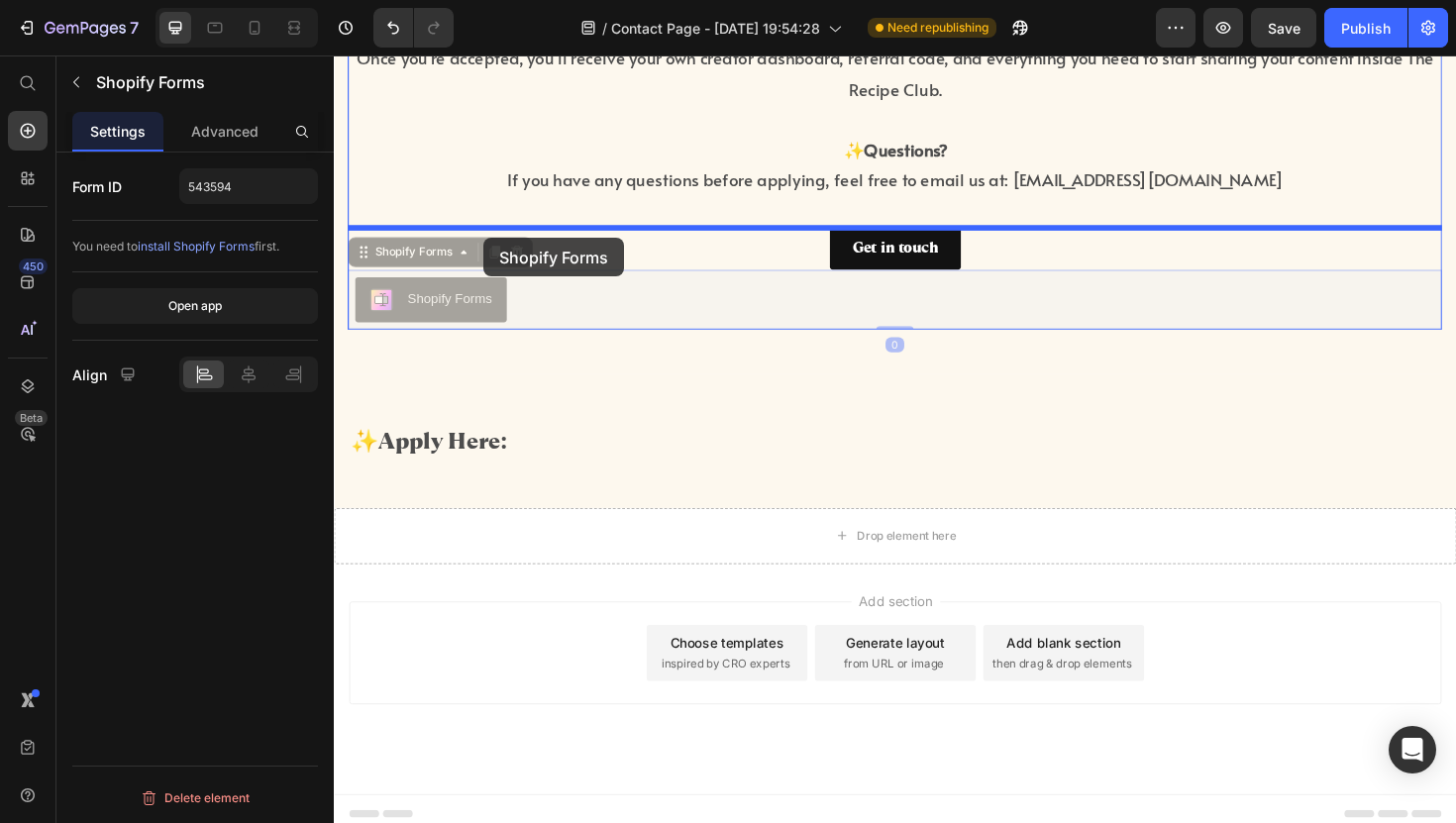 drag, startPoint x: 464, startPoint y: 309, endPoint x: 495, endPoint y: 243, distance: 72.91776 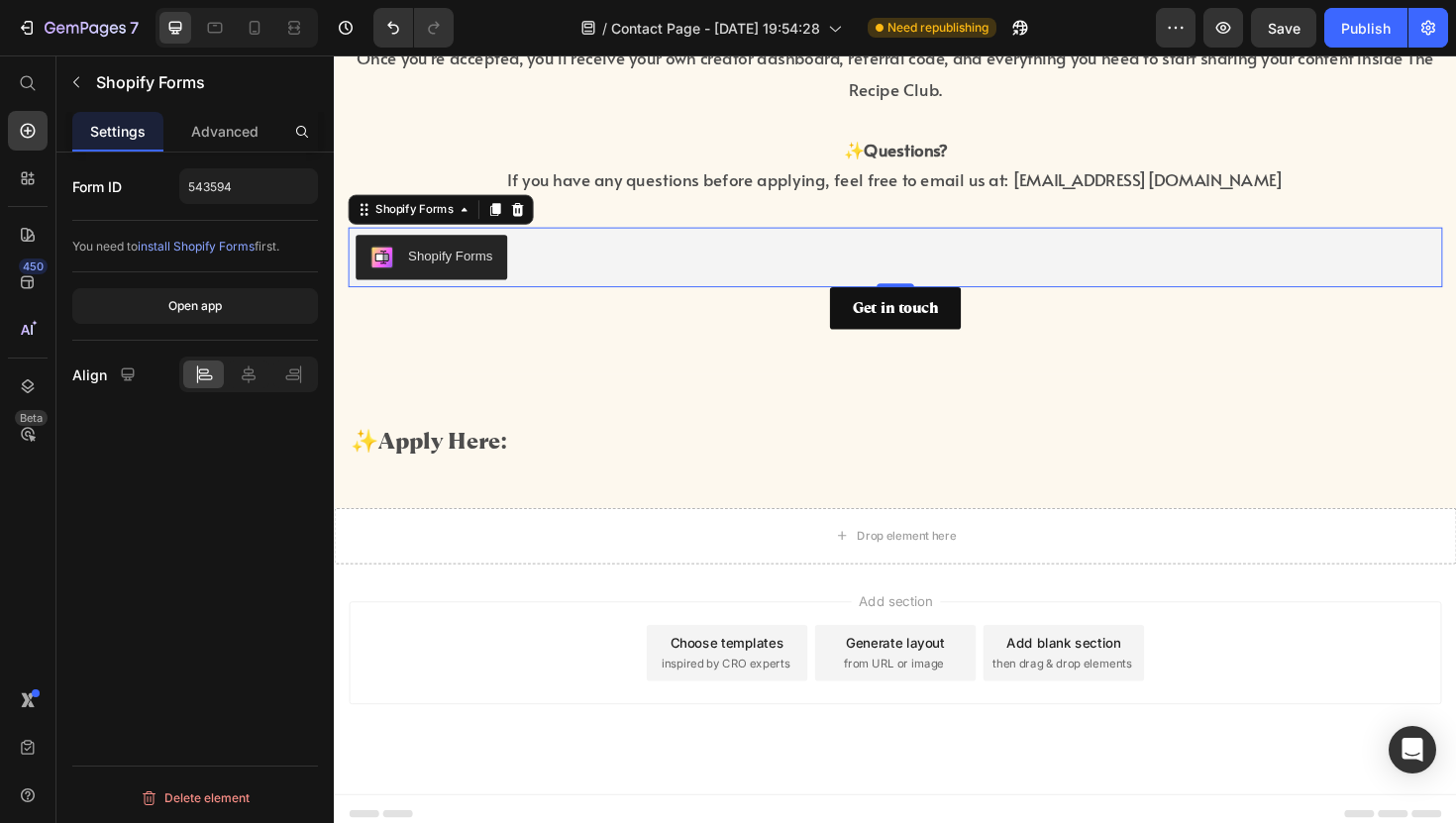 click on "Shopify Forms" at bounding box center [457, 267] 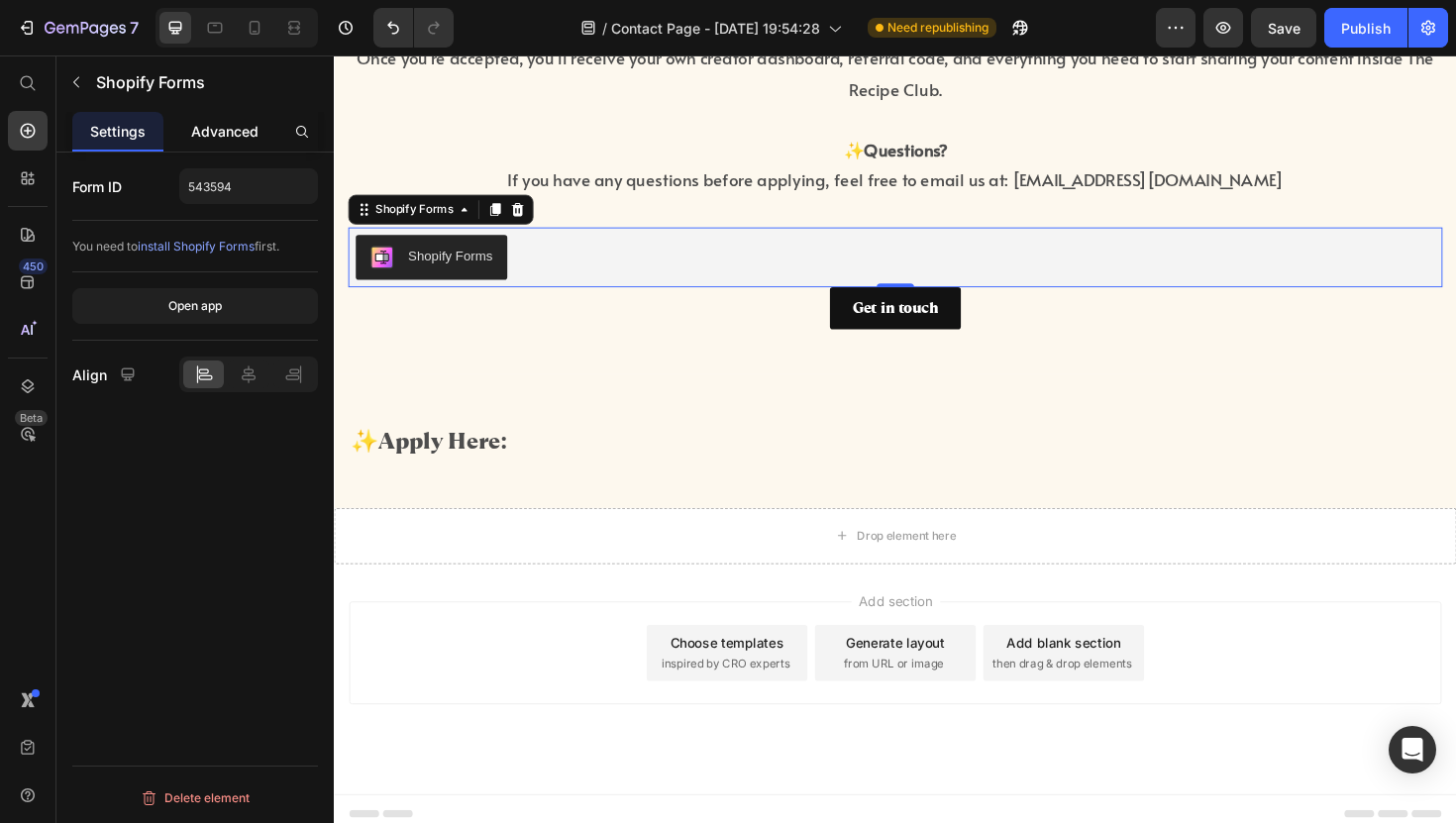 click on "Advanced" at bounding box center (225, 131) 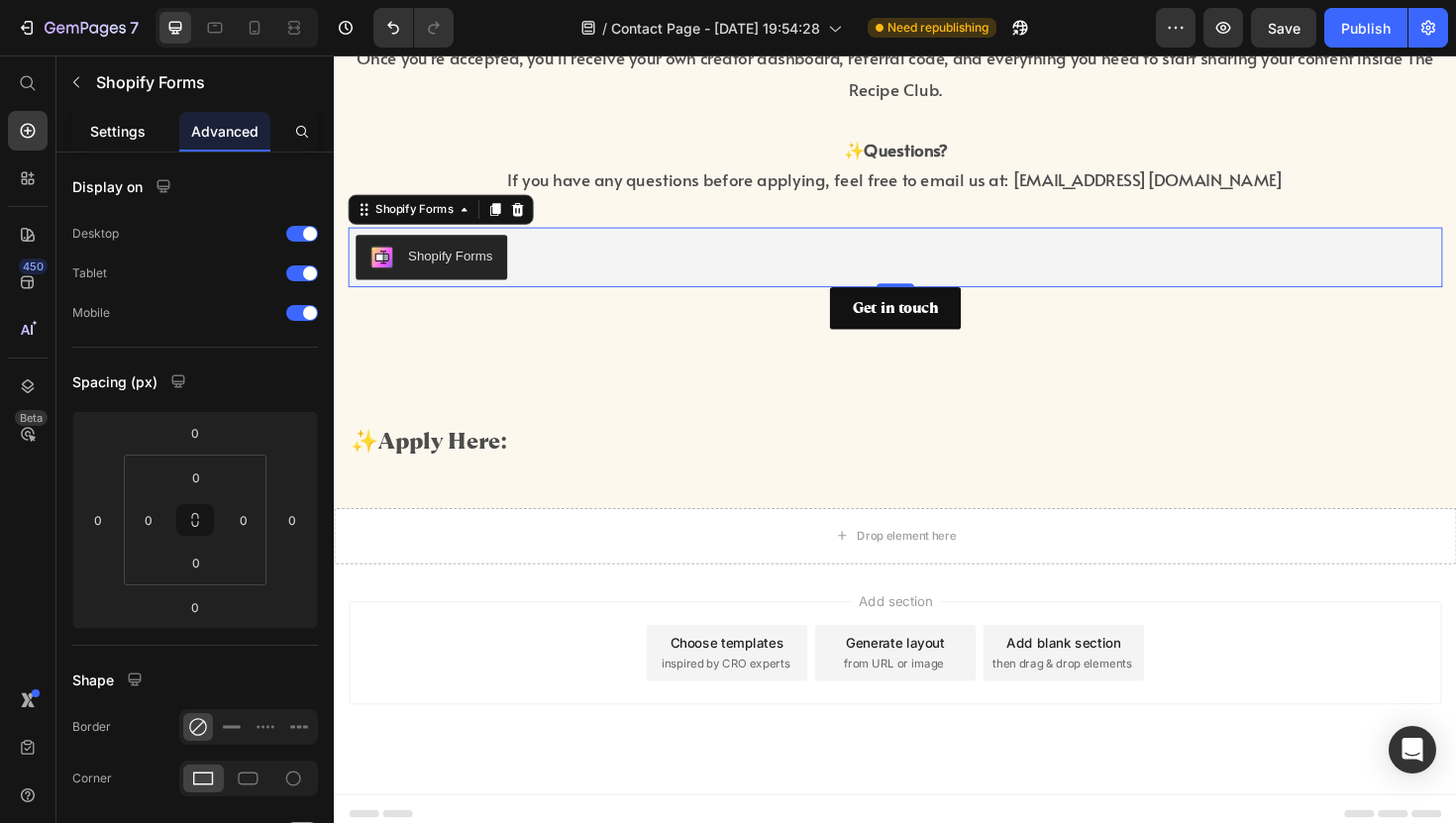 click on "Settings" at bounding box center [118, 131] 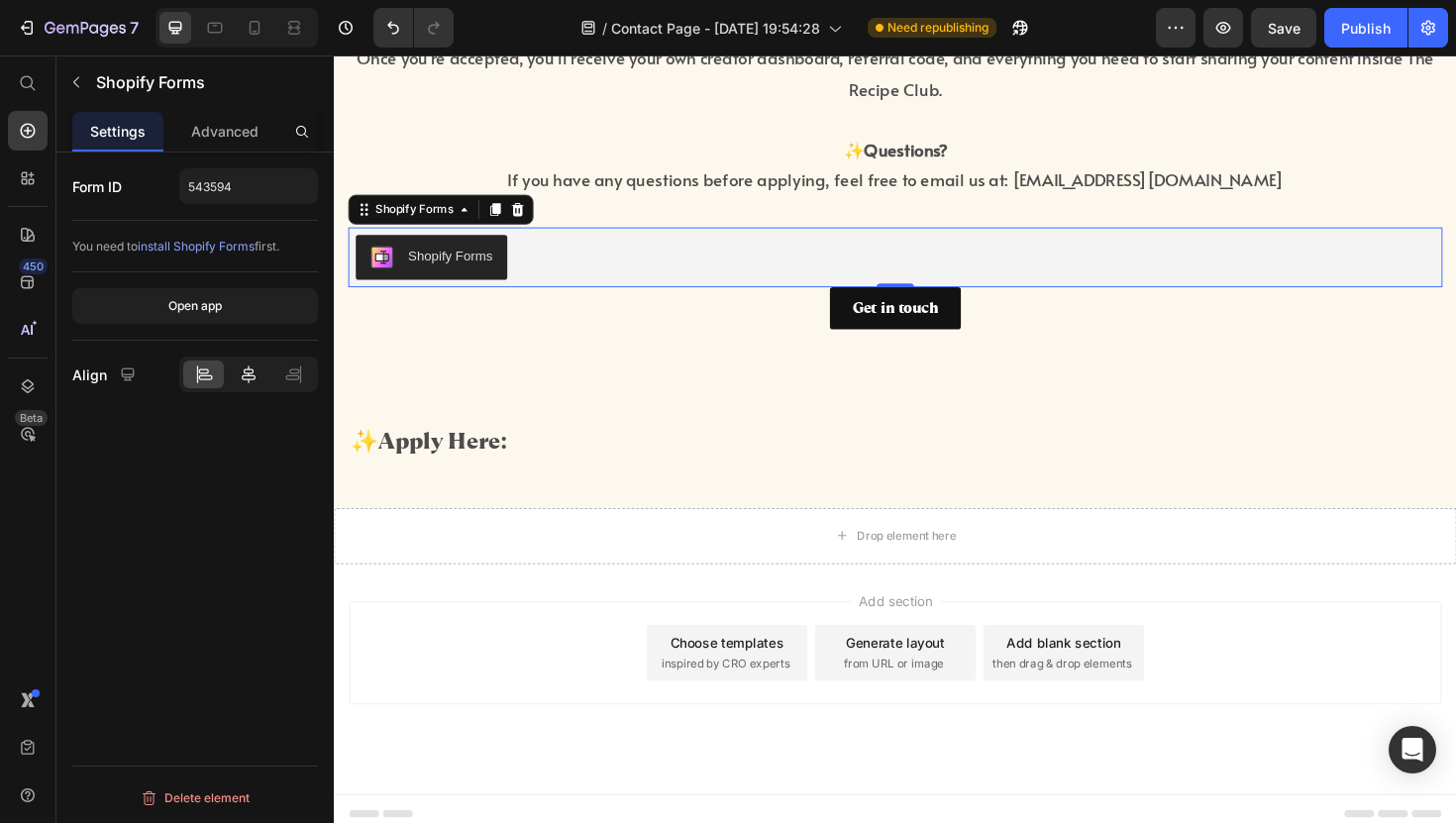 click 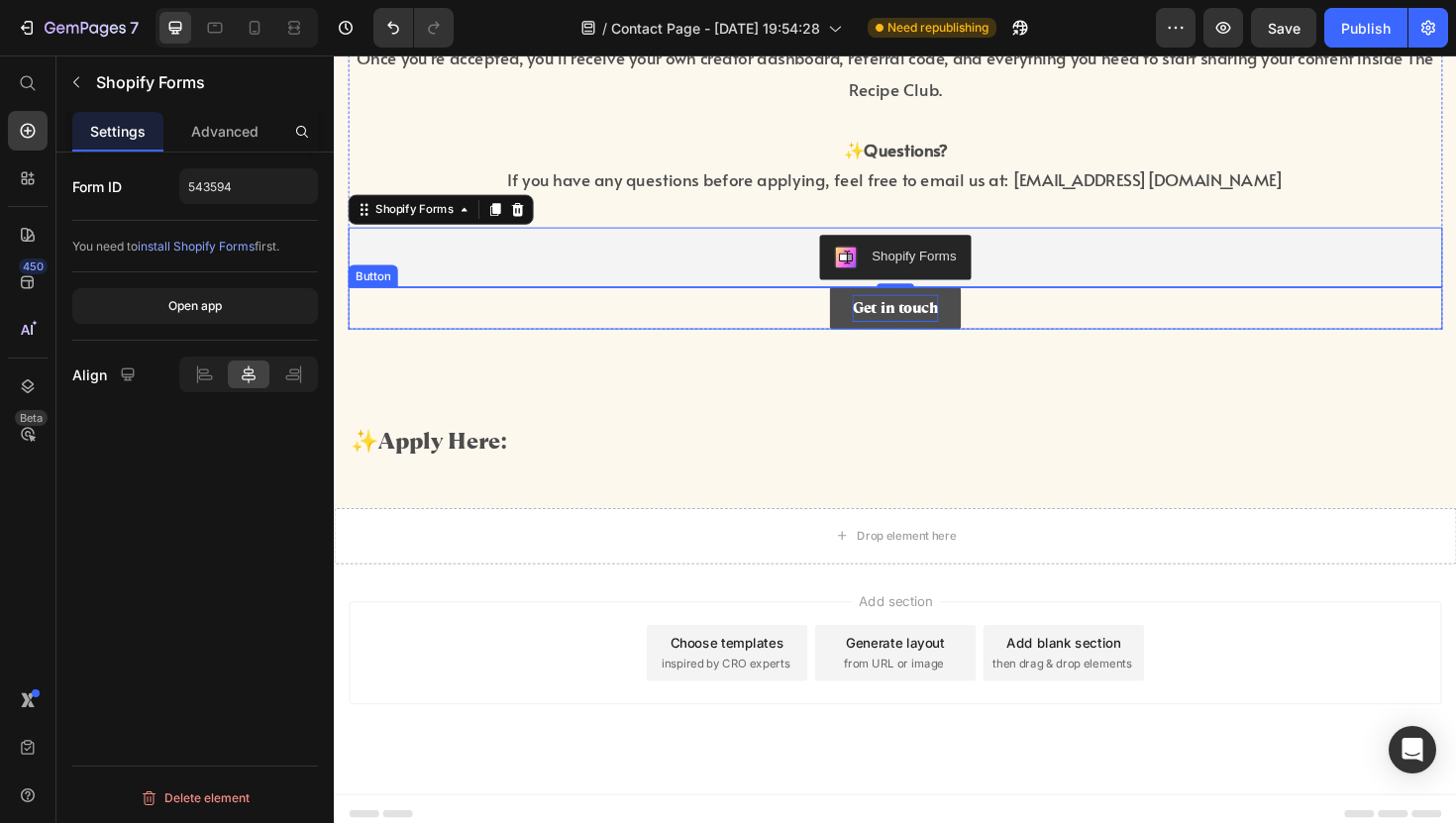 click on "Get in touch" at bounding box center (928, 323) 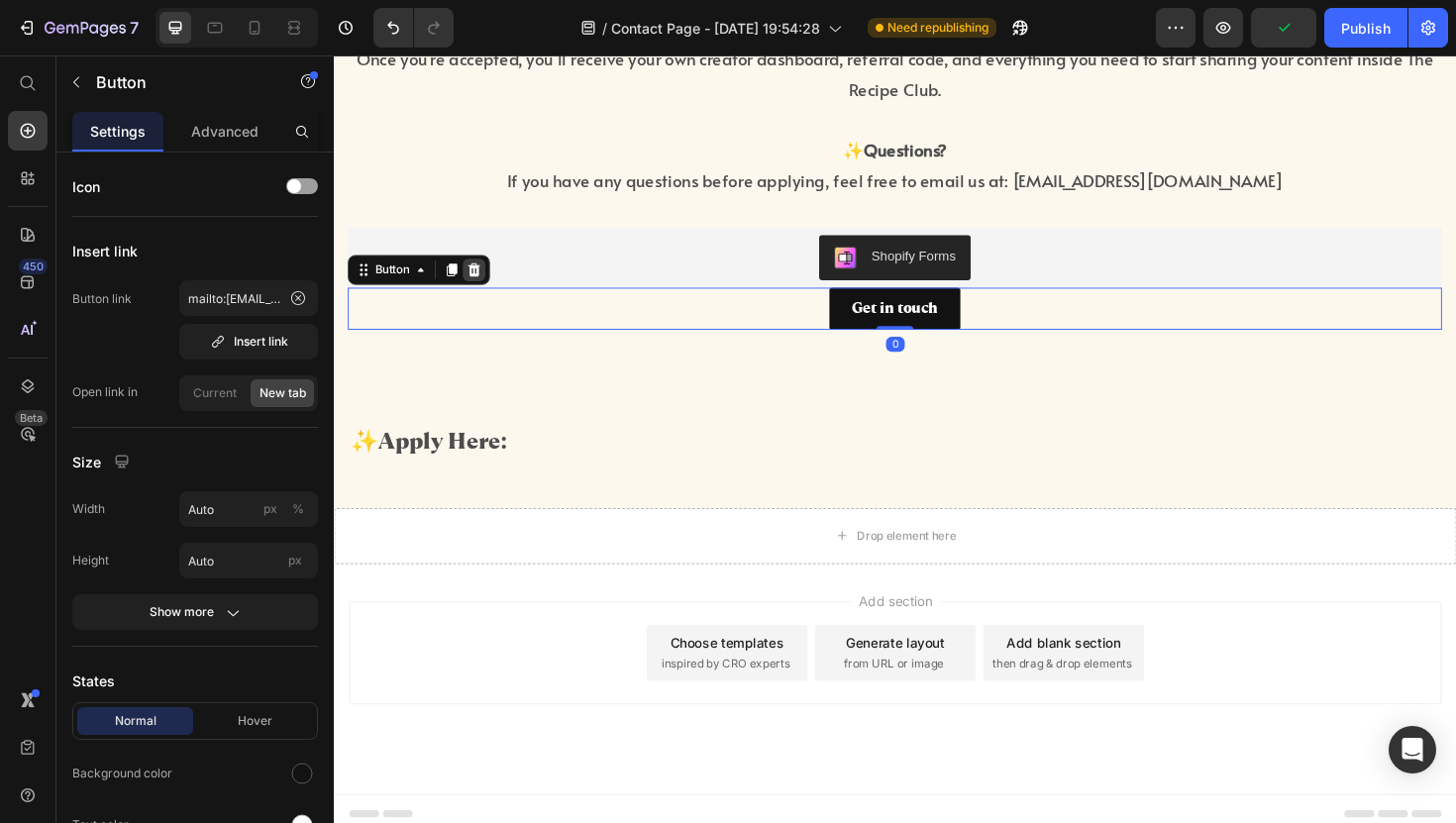click 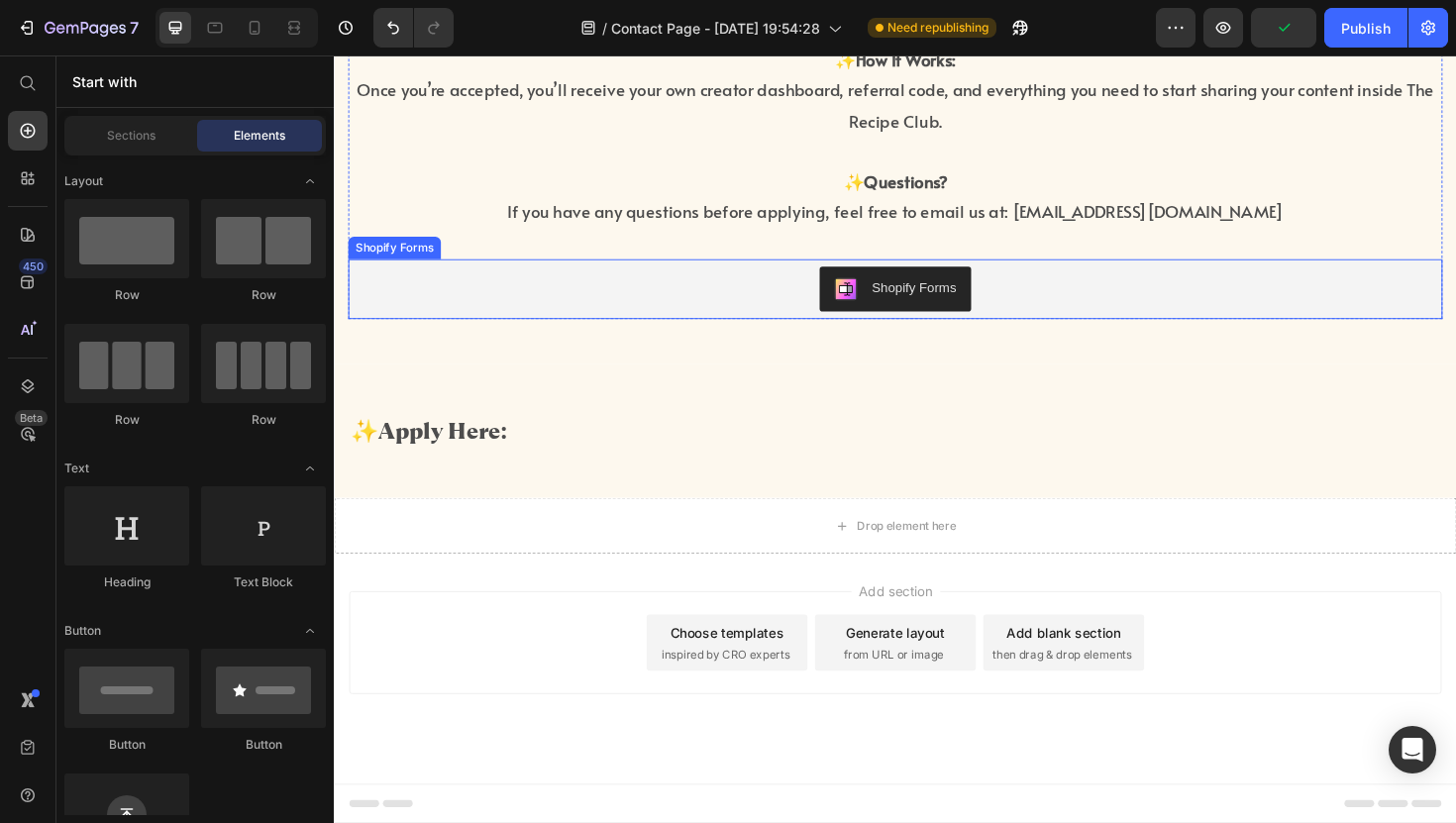 click on "Shopify Forms" at bounding box center (928, 303) 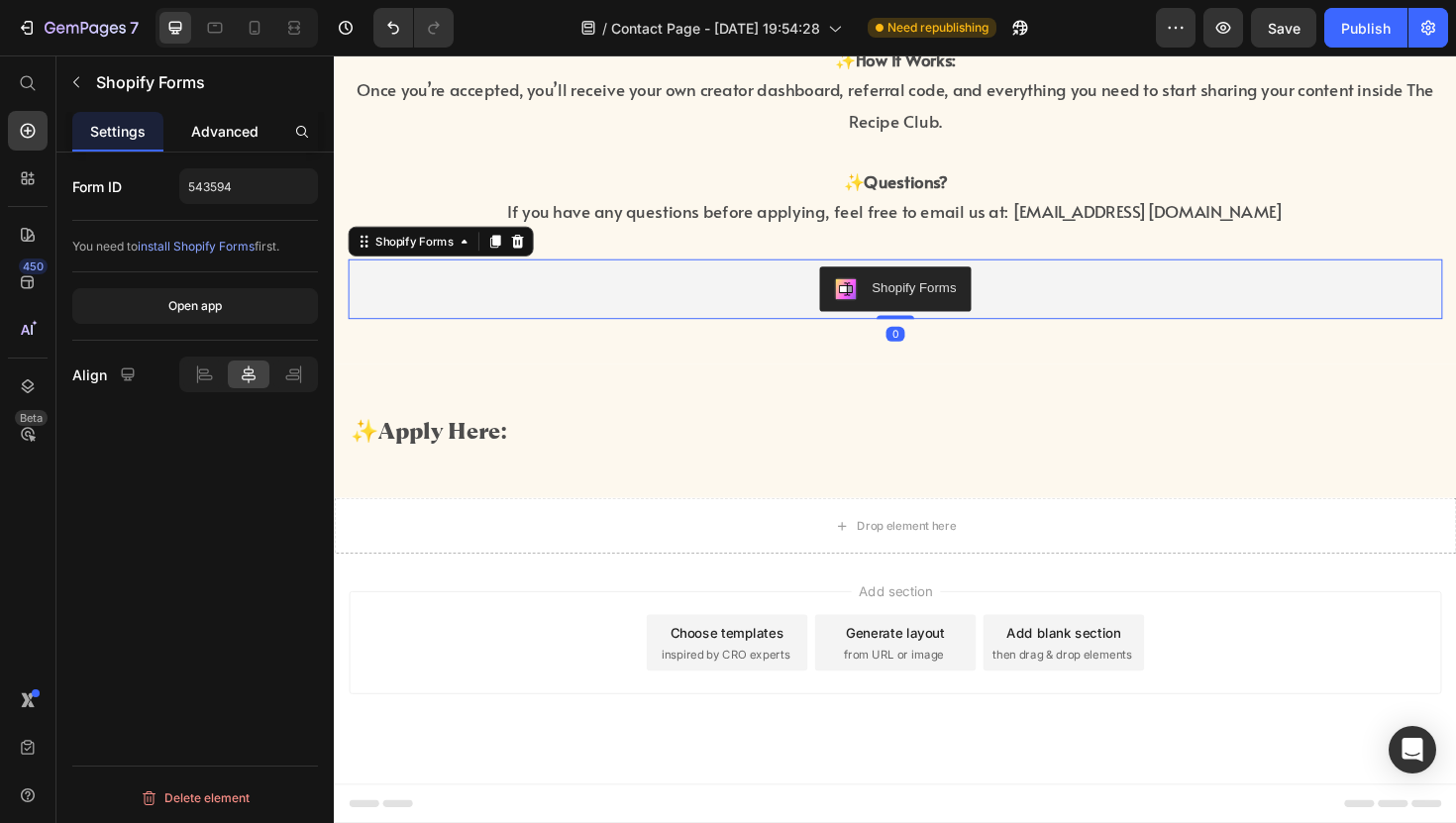 click on "Advanced" at bounding box center (225, 131) 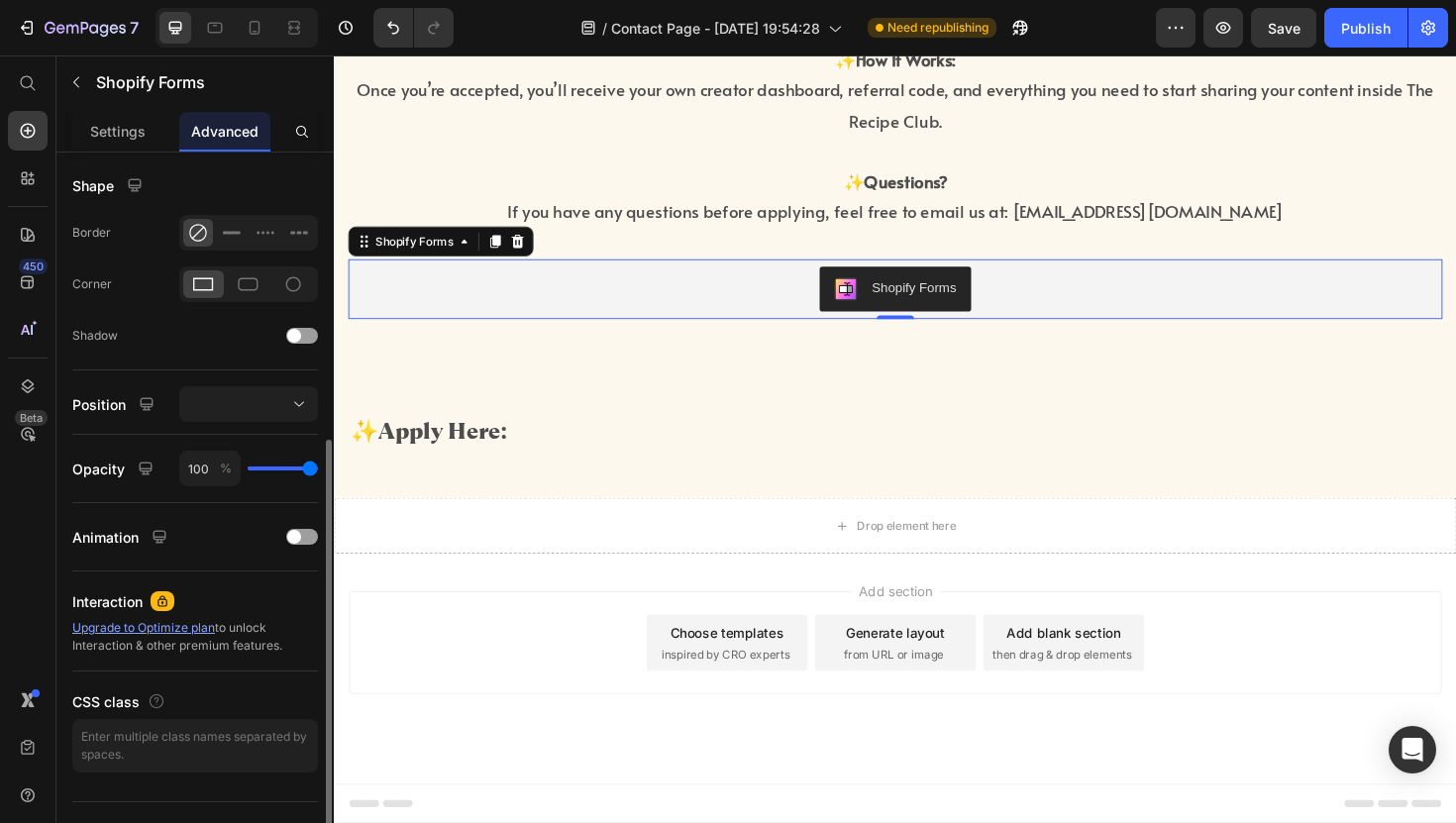 scroll, scrollTop: 493, scrollLeft: 0, axis: vertical 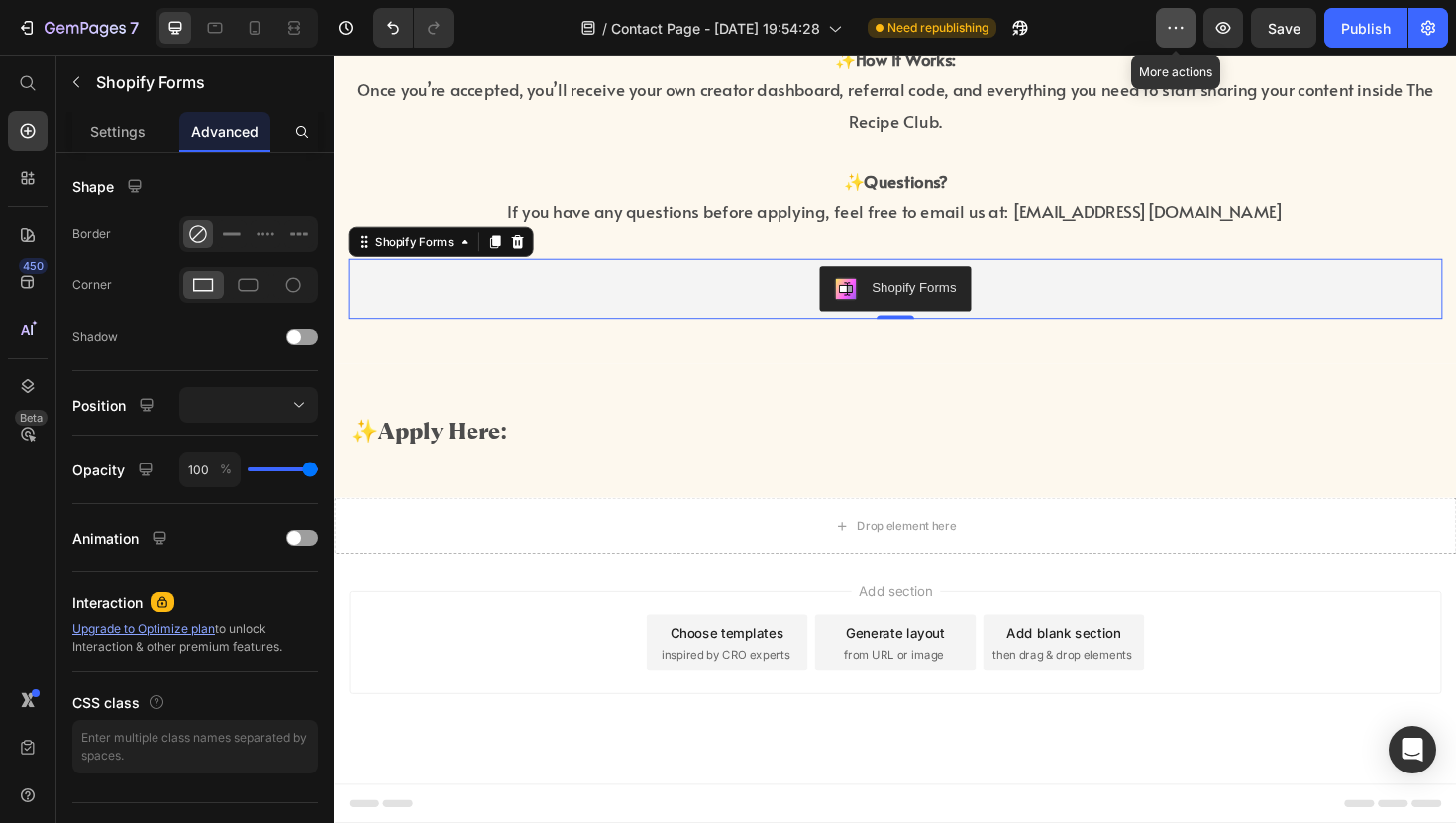 click 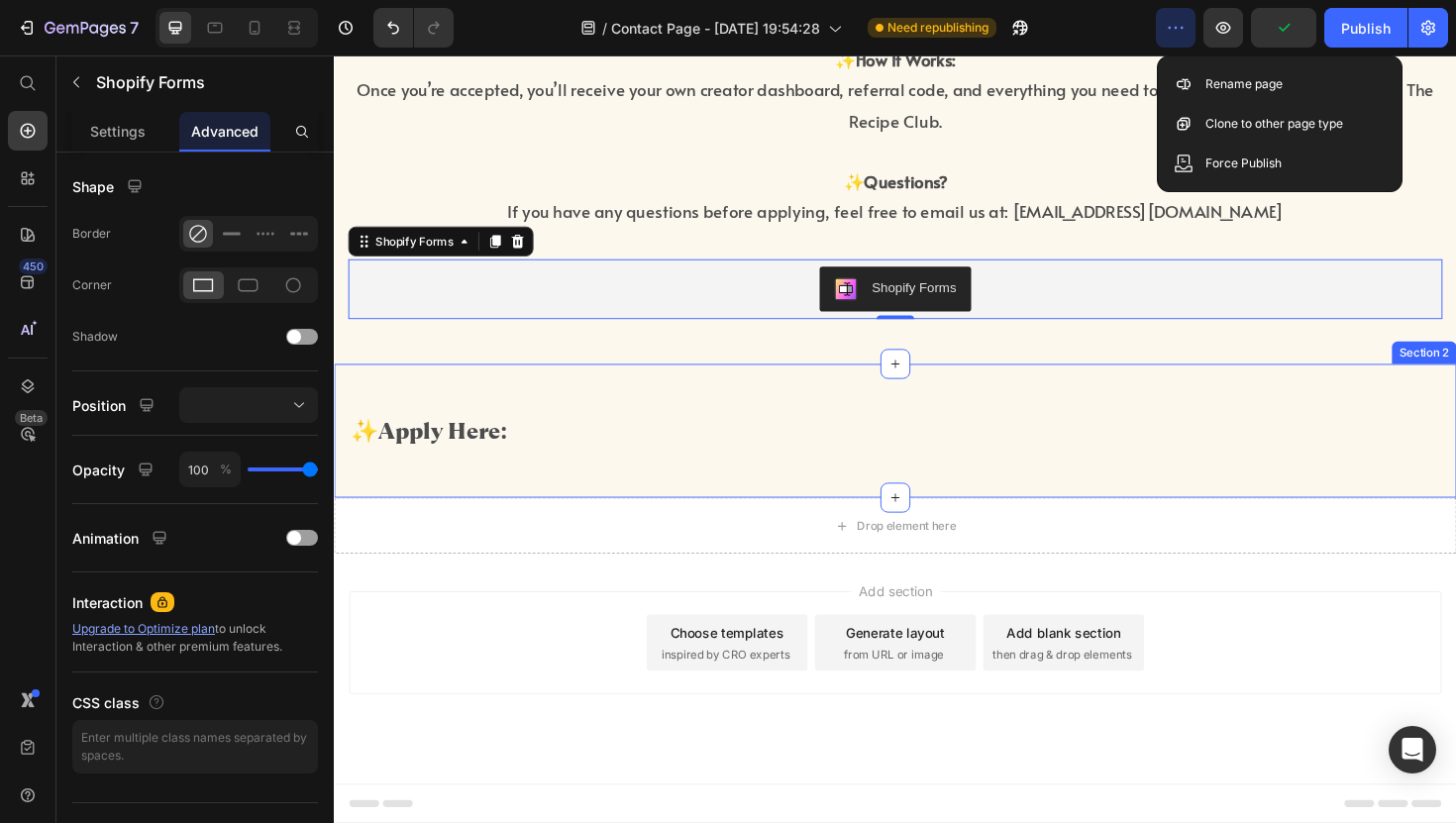 click on "✨  Apply Here: Text Block Section 2" at bounding box center [928, 453] 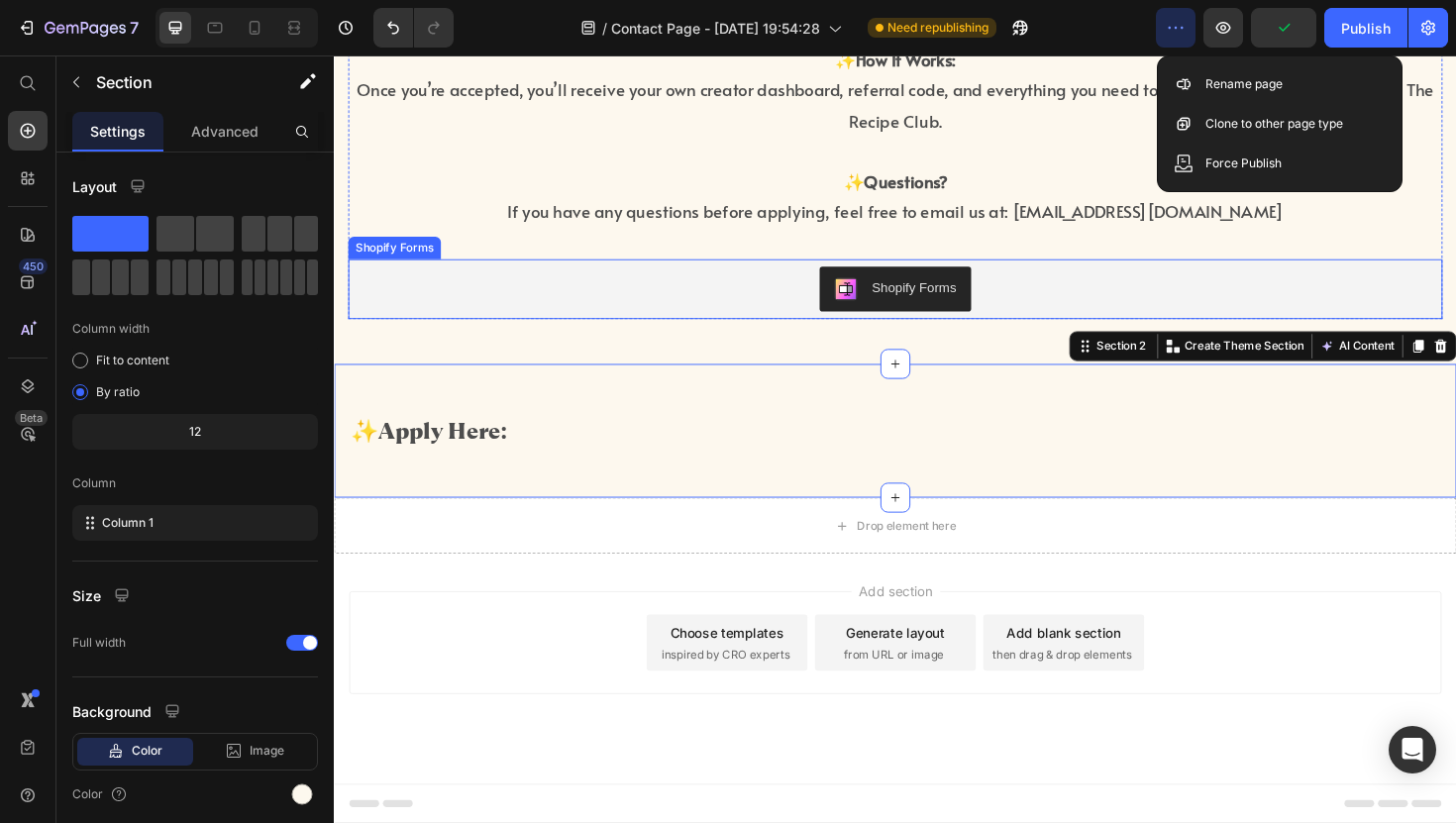 click on "Shopify Forms" at bounding box center (928, 303) 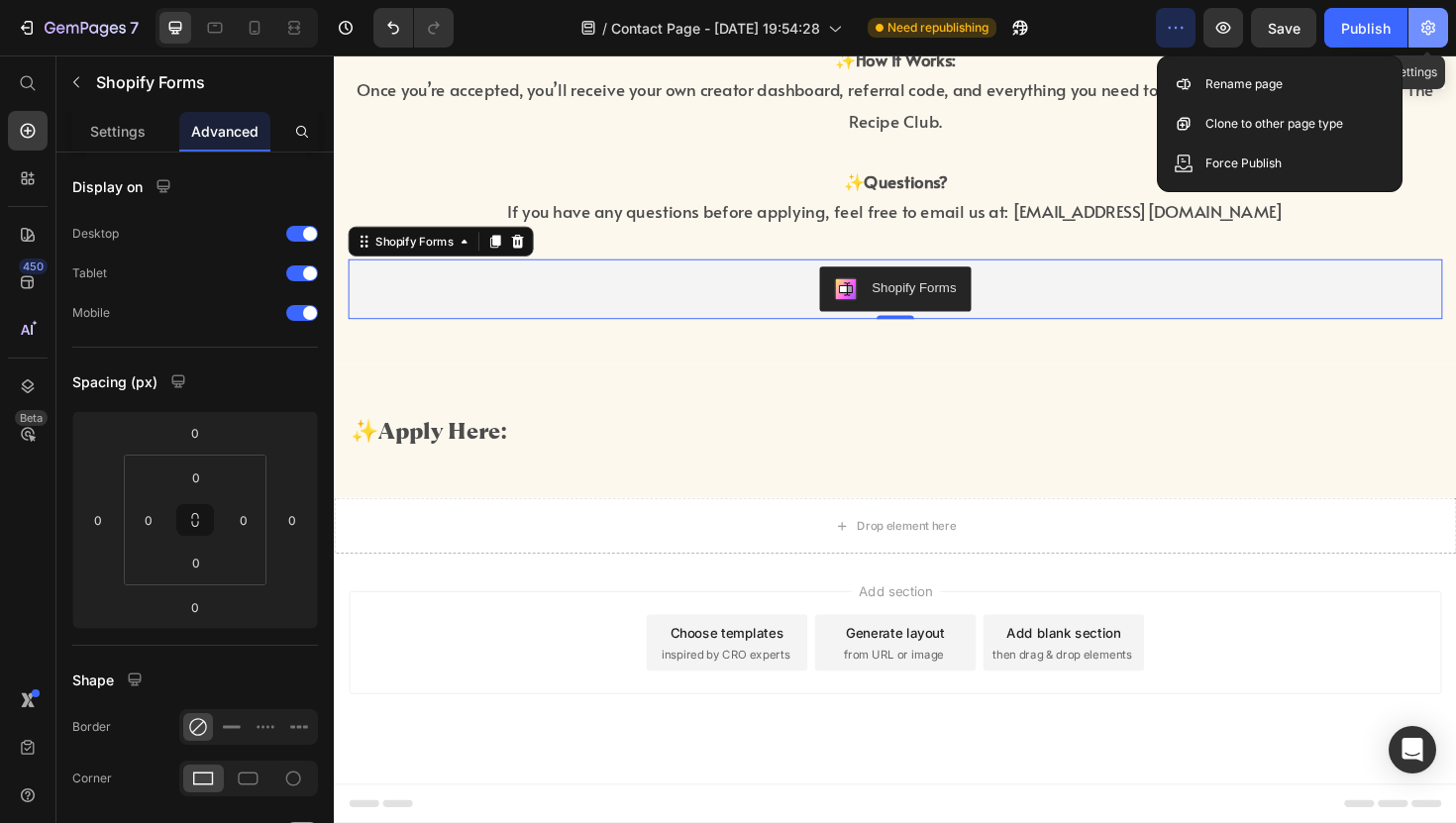 click 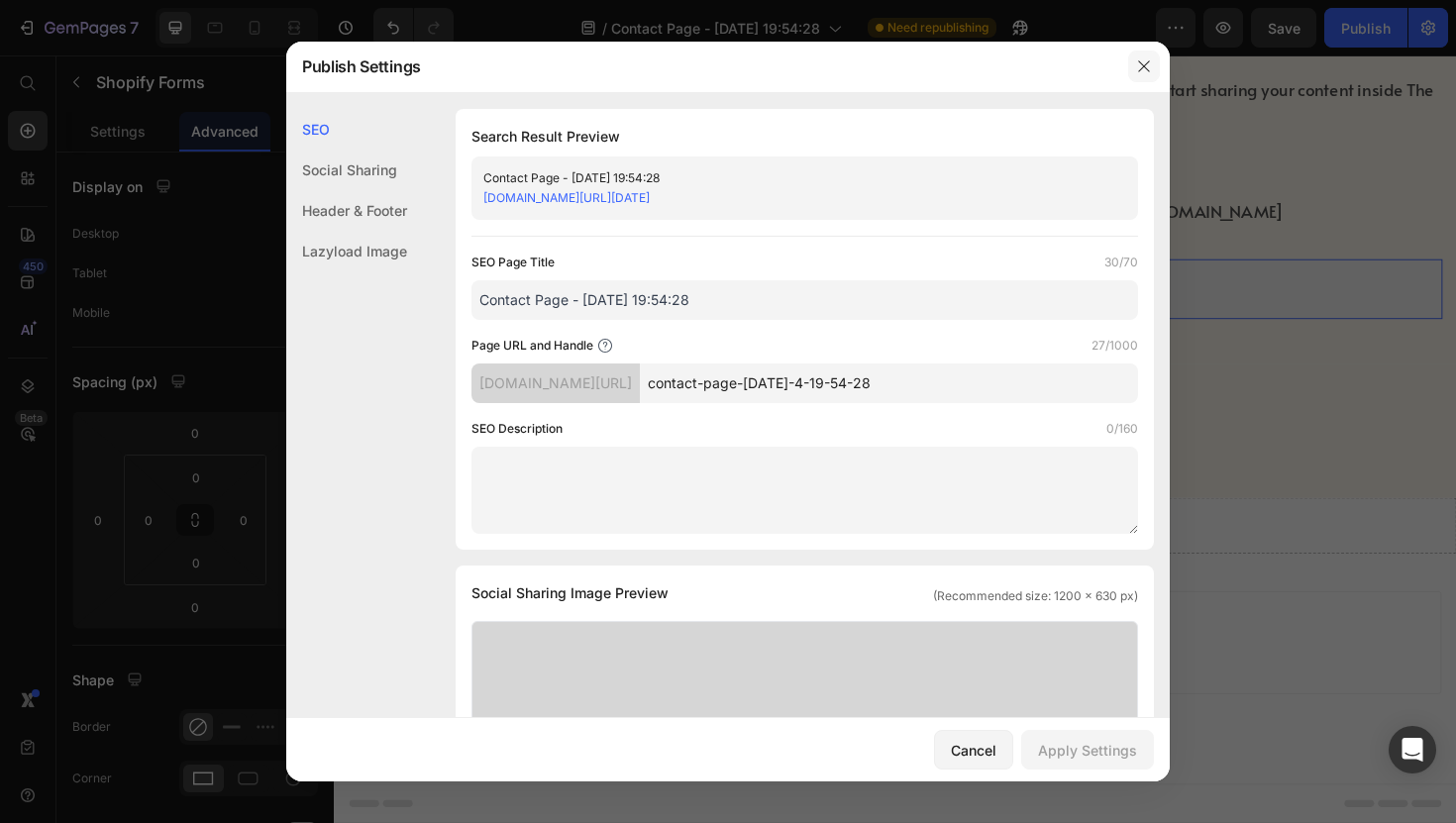 click 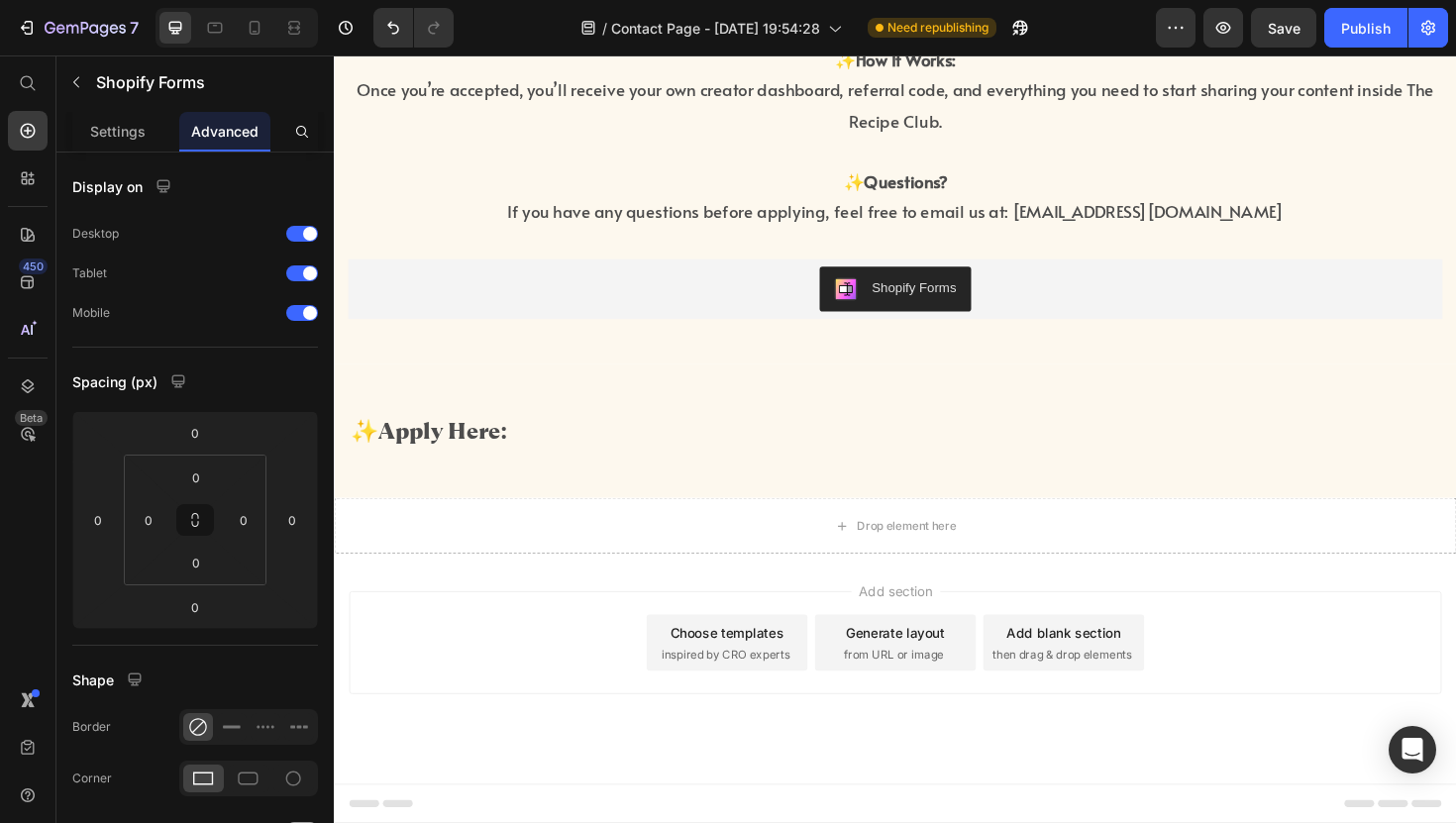click on "then drag & drop elements" at bounding box center [1104, 690] 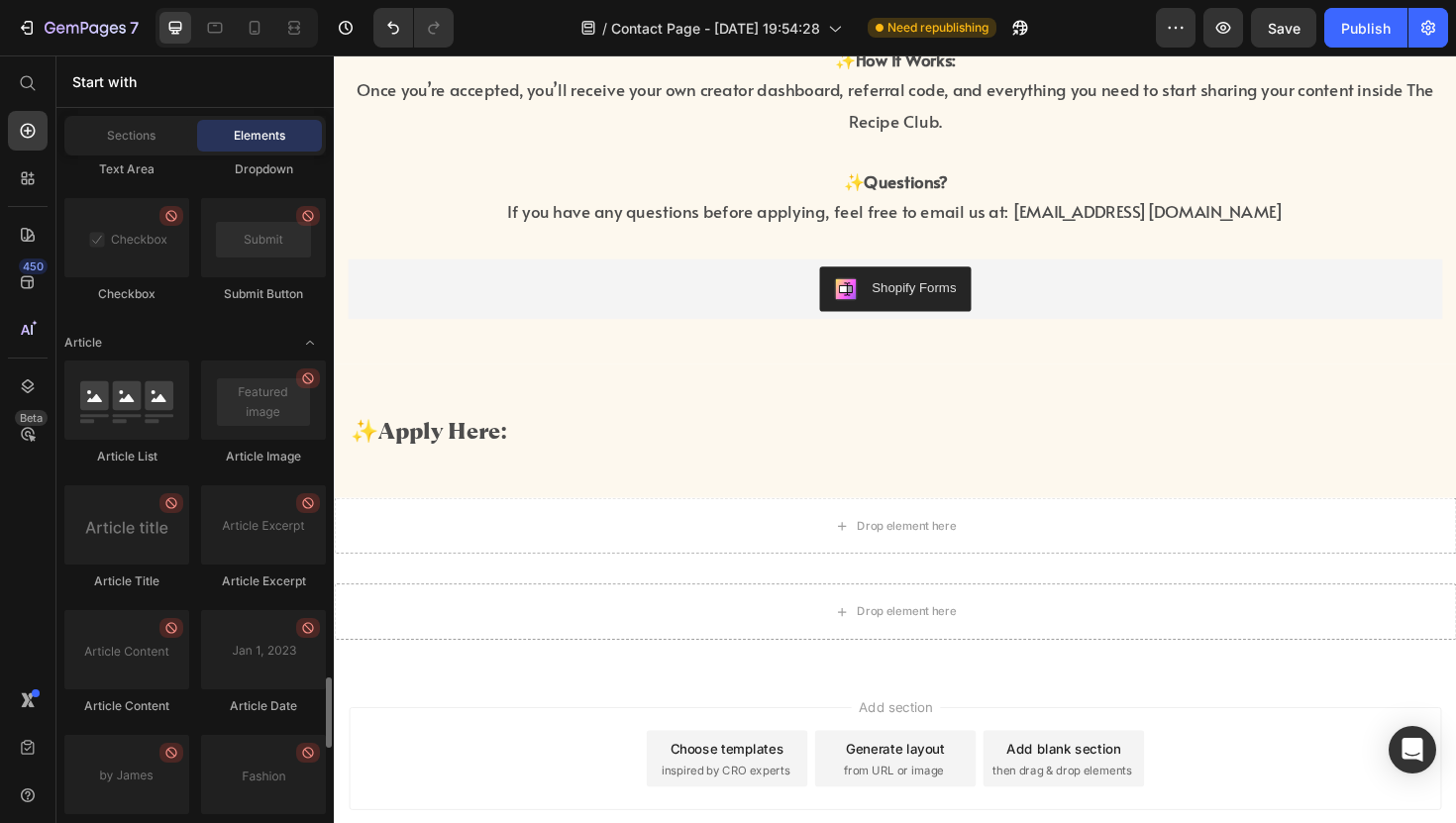 scroll, scrollTop: 4961, scrollLeft: 0, axis: vertical 